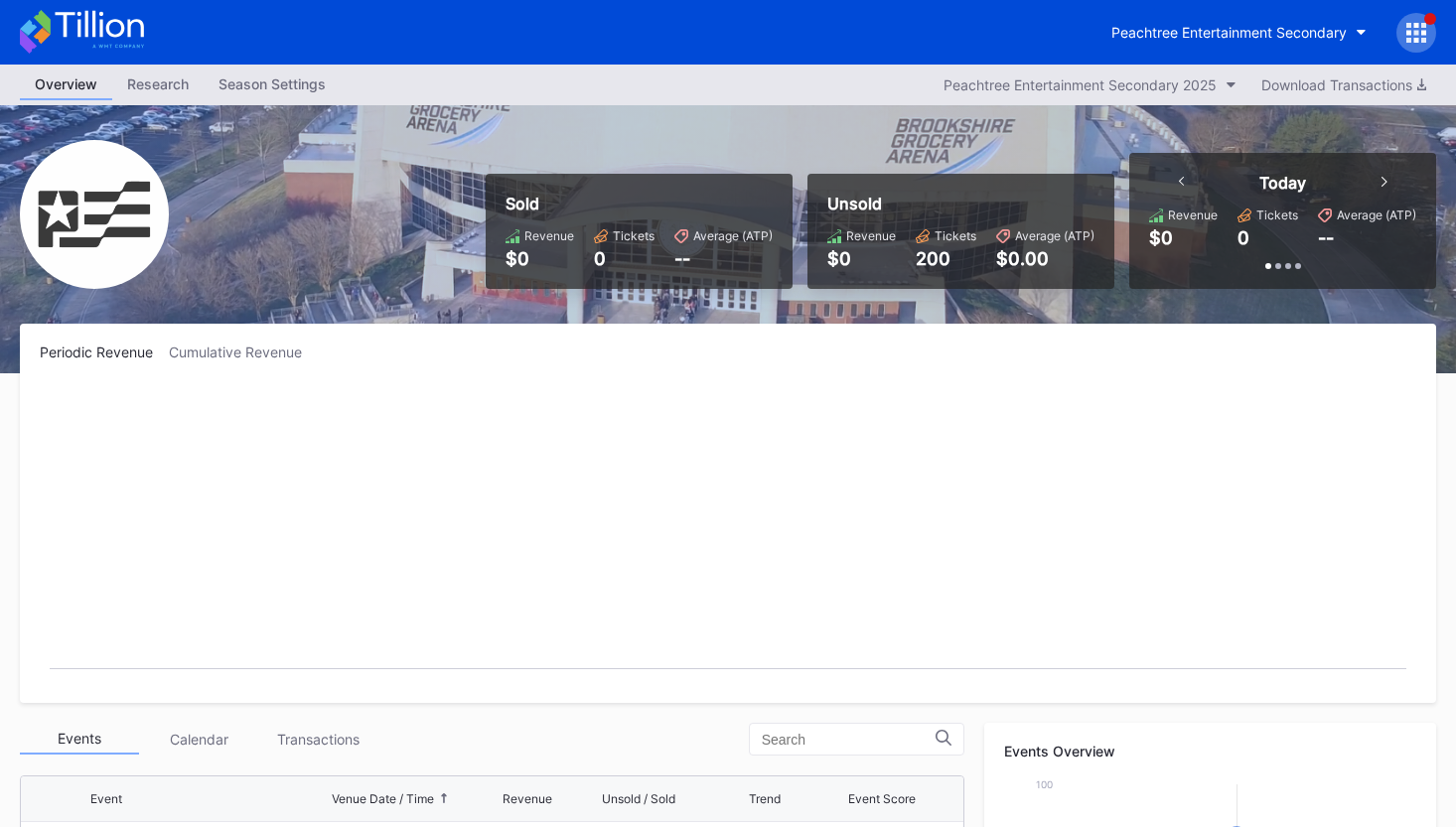click on "Peachtree Entertainment Secondary" at bounding box center (1238, 32) 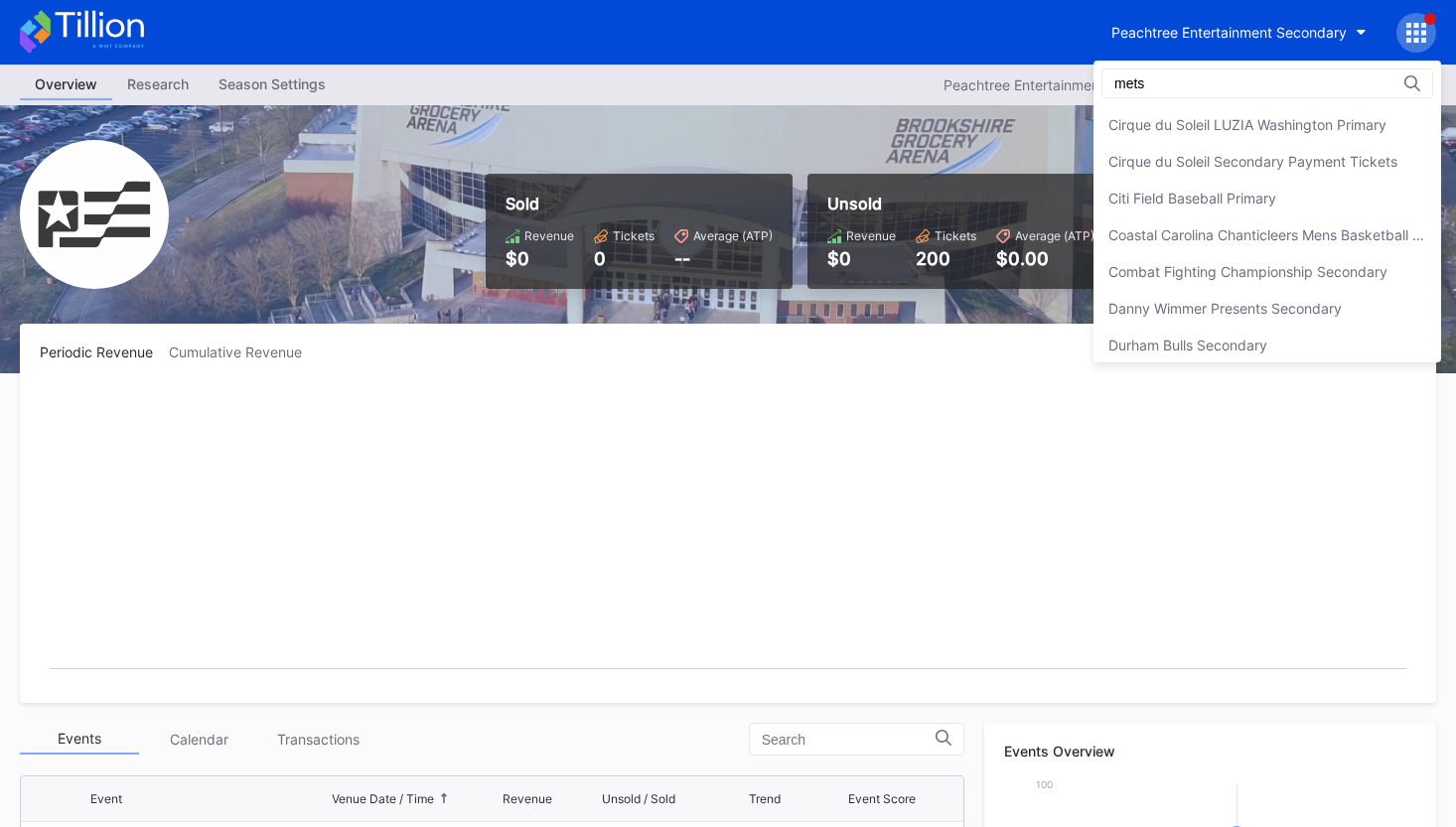 scroll, scrollTop: 0, scrollLeft: 0, axis: both 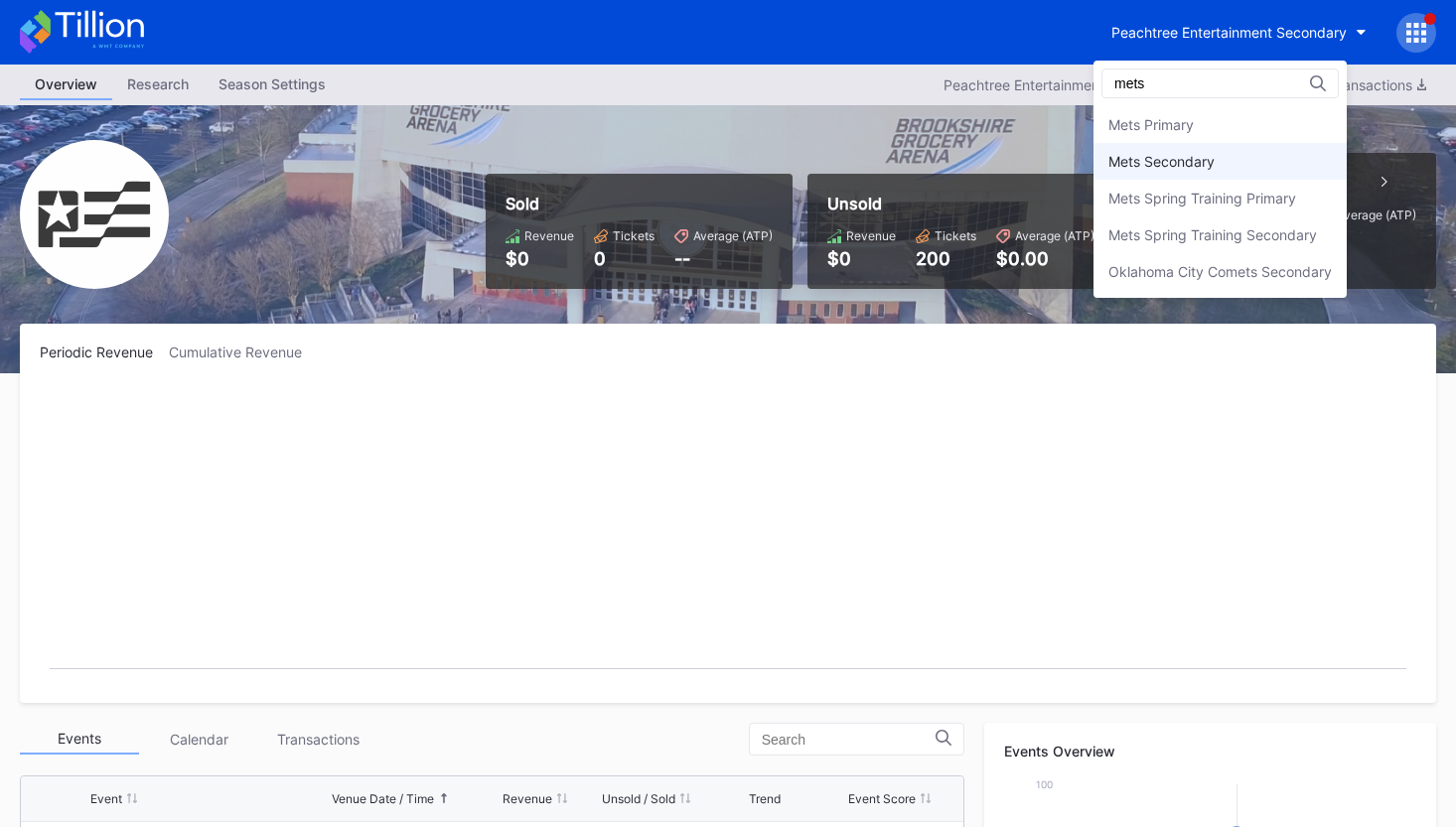 type on "mets" 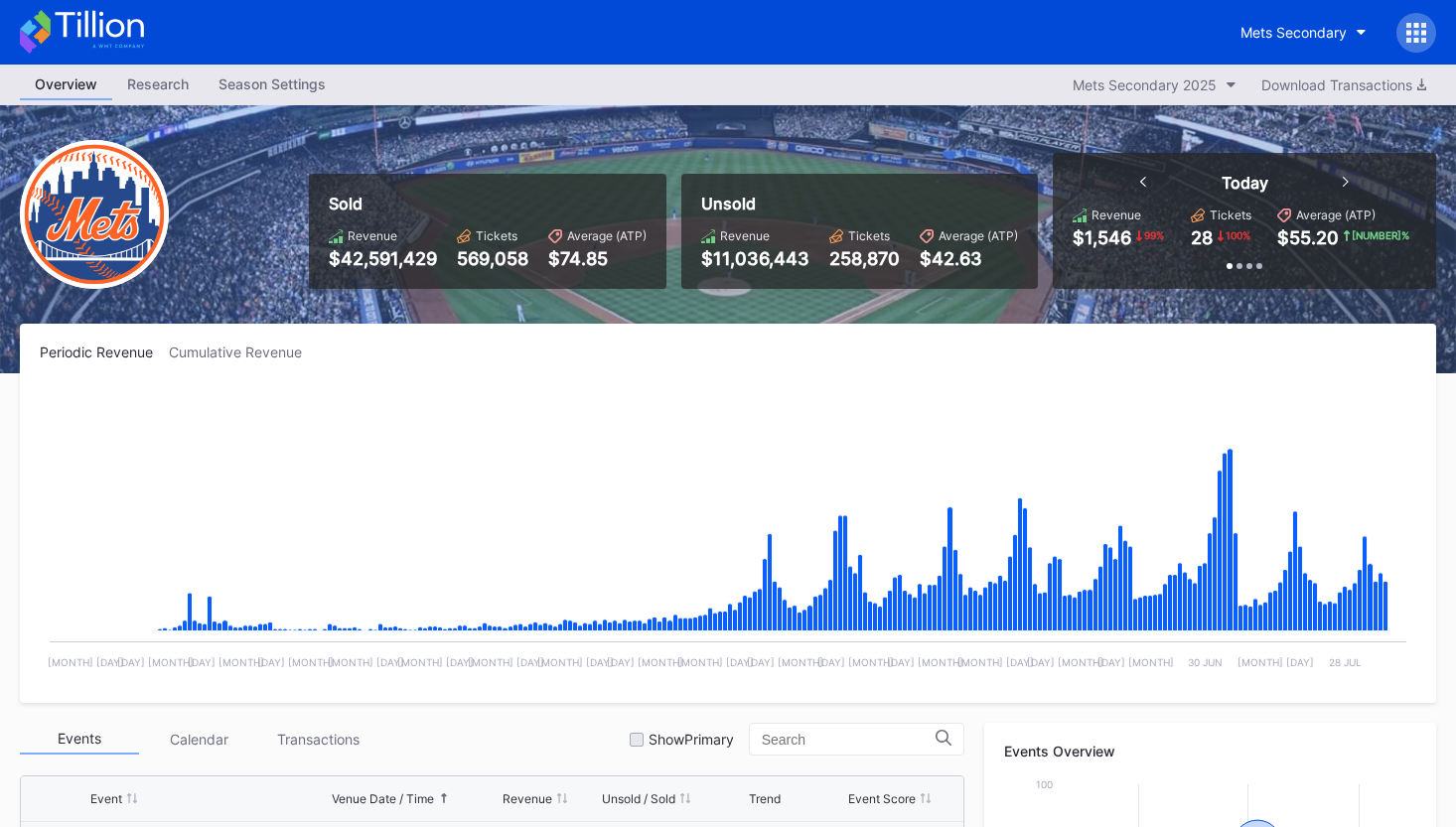 scroll, scrollTop: 3743, scrollLeft: 0, axis: vertical 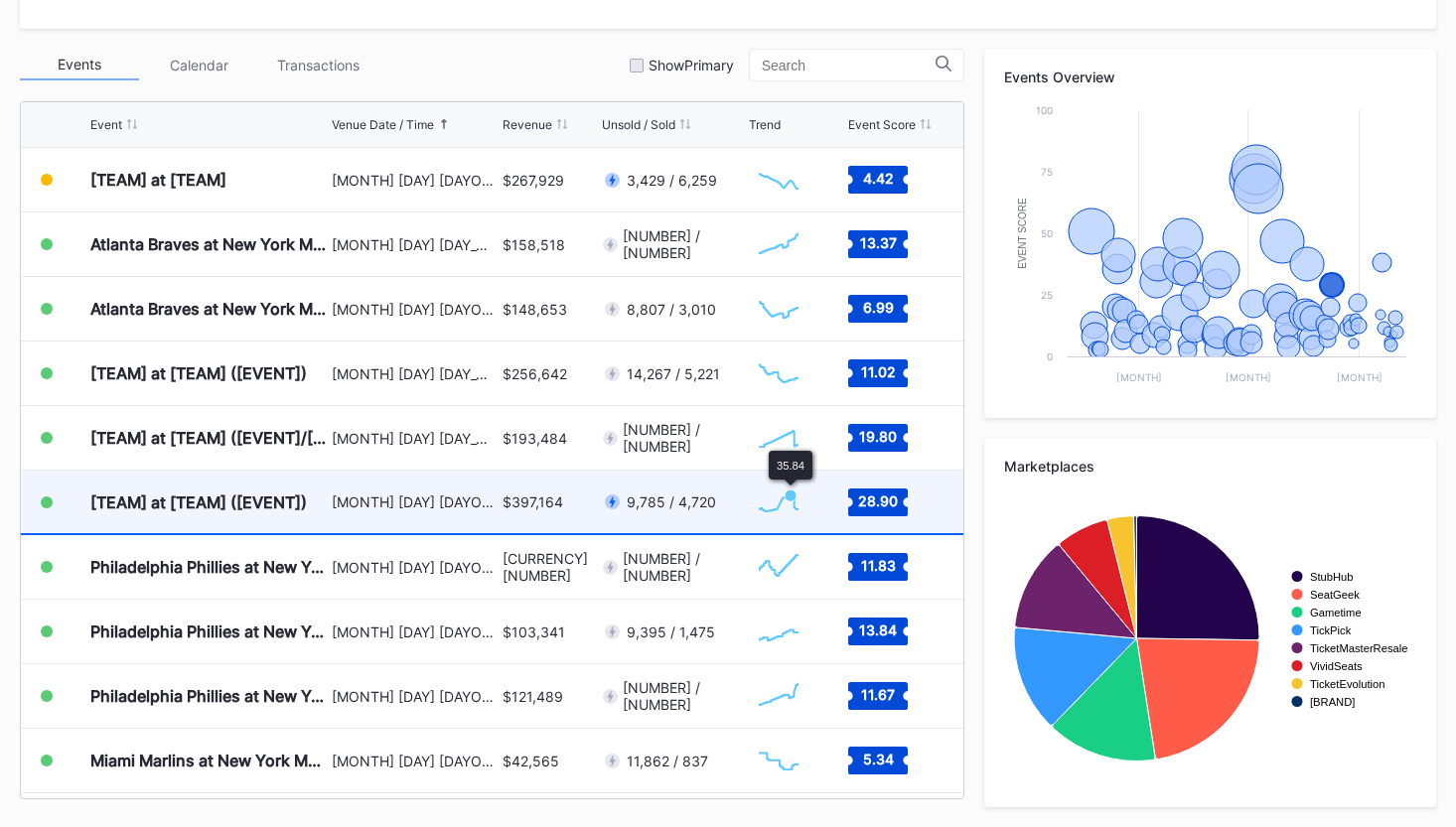 click 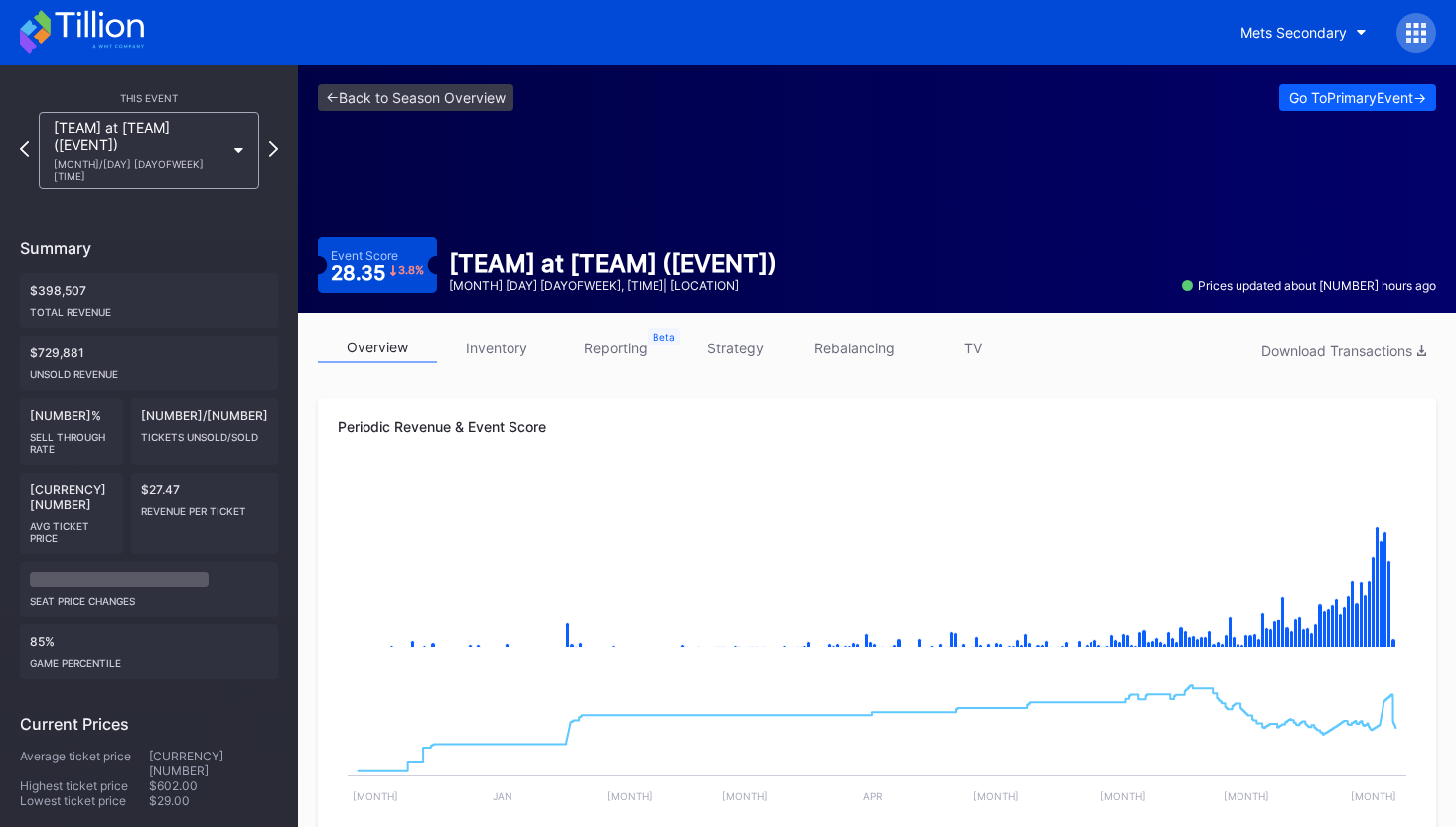 click on "rebalancing" at bounding box center [854, 347] 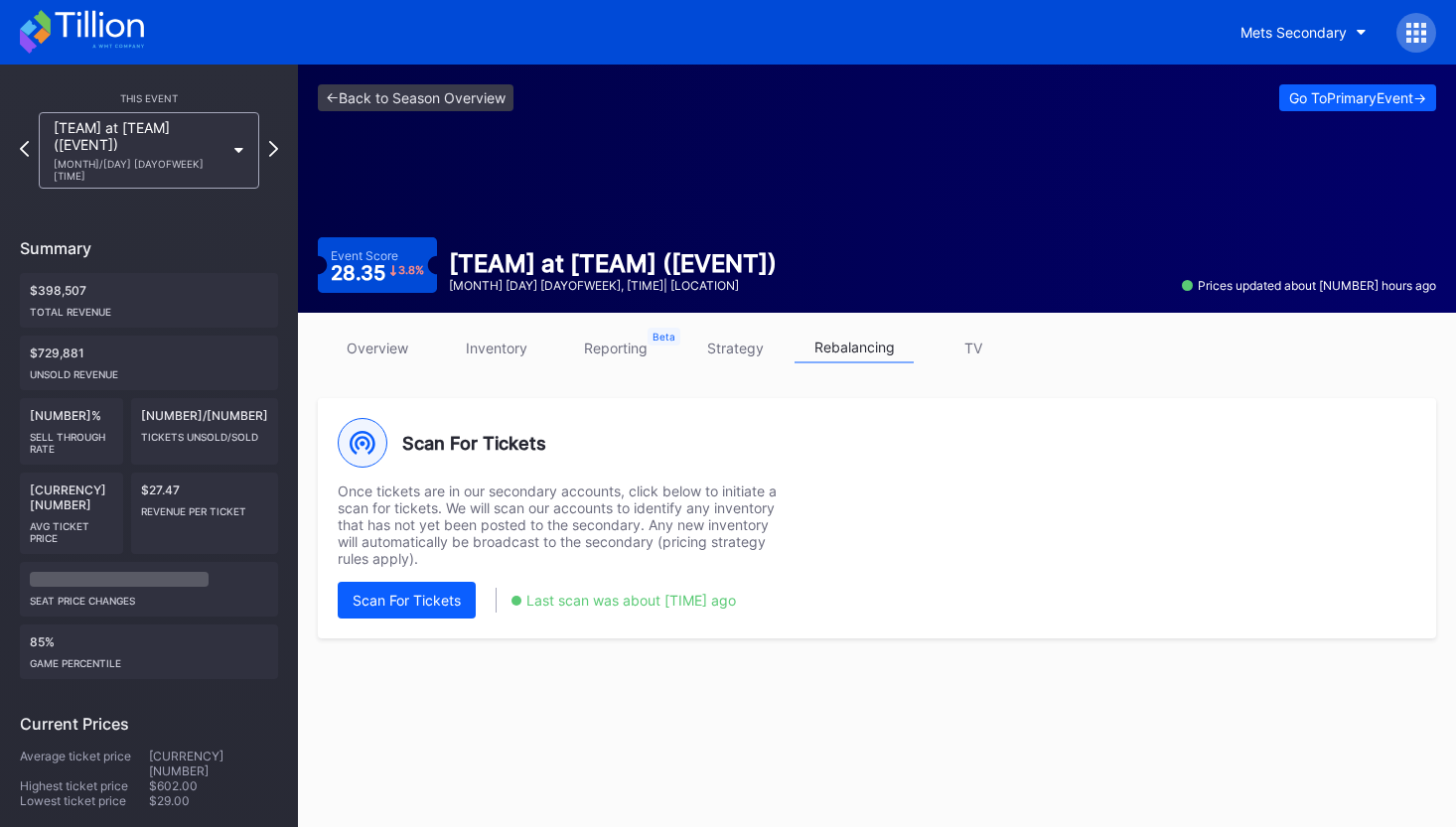 click on "strategy" at bounding box center (735, 347) 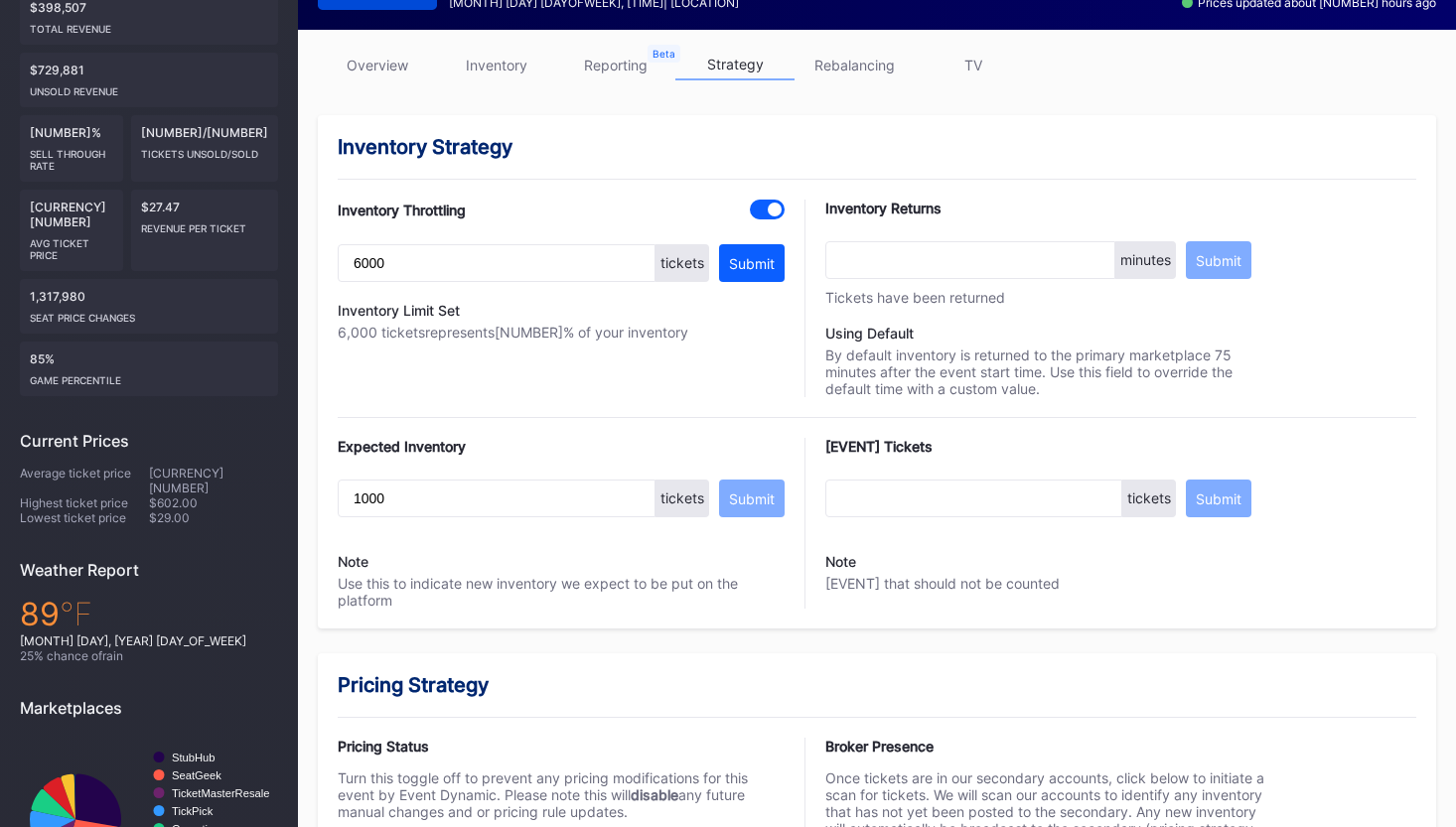 scroll, scrollTop: 0, scrollLeft: 0, axis: both 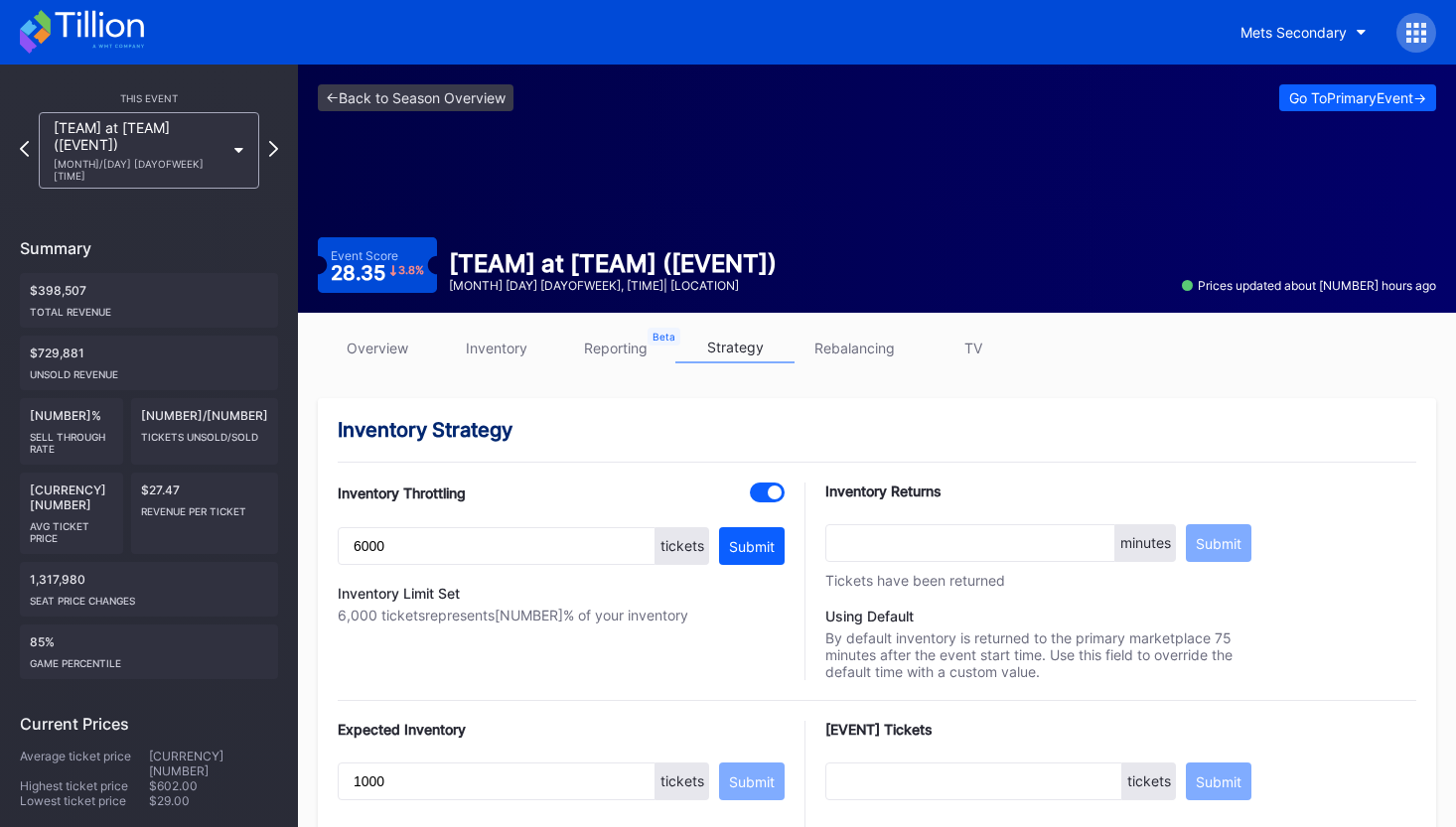 click on "overview" at bounding box center [377, 347] 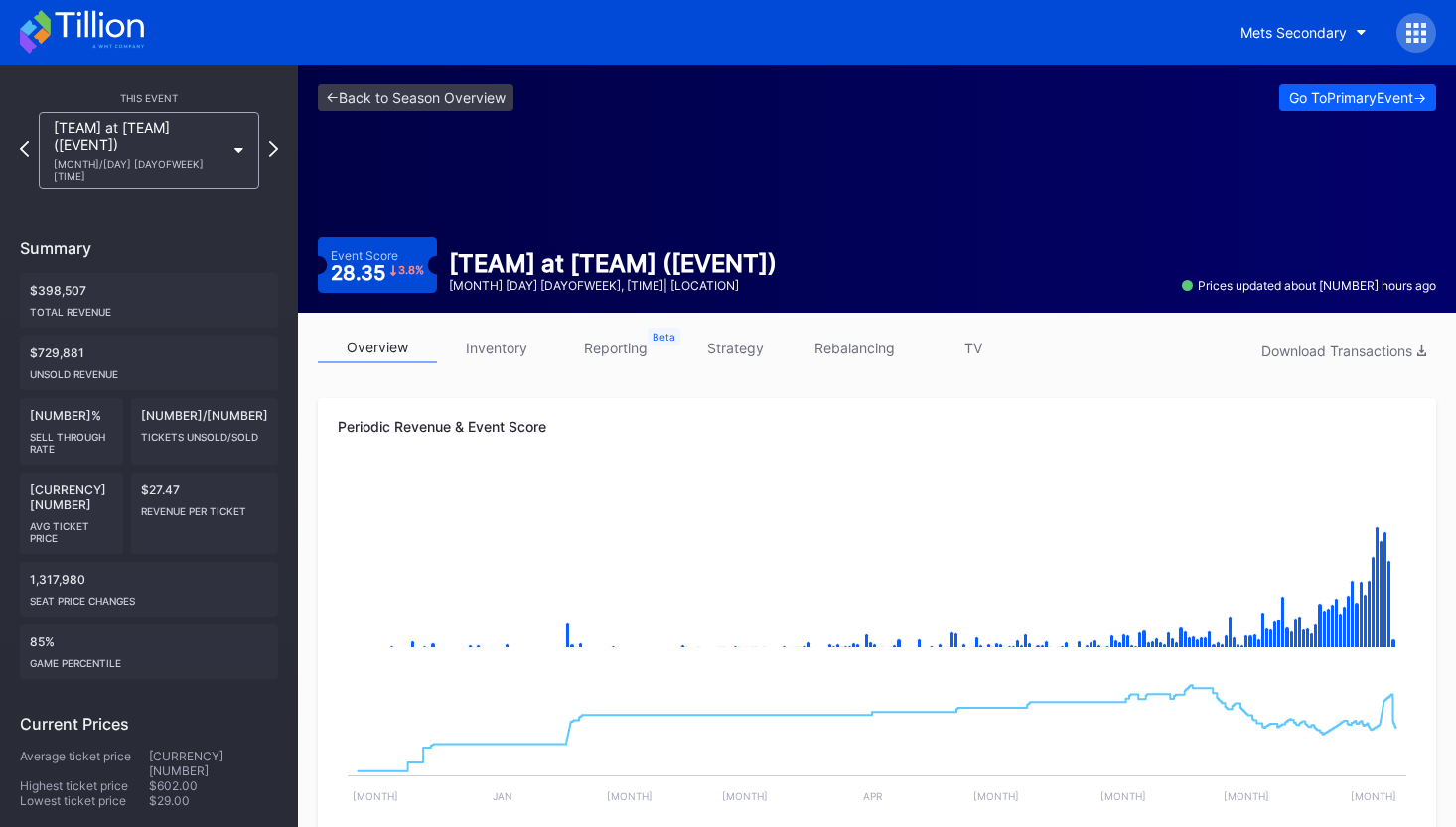 click on "strategy" at bounding box center [735, 347] 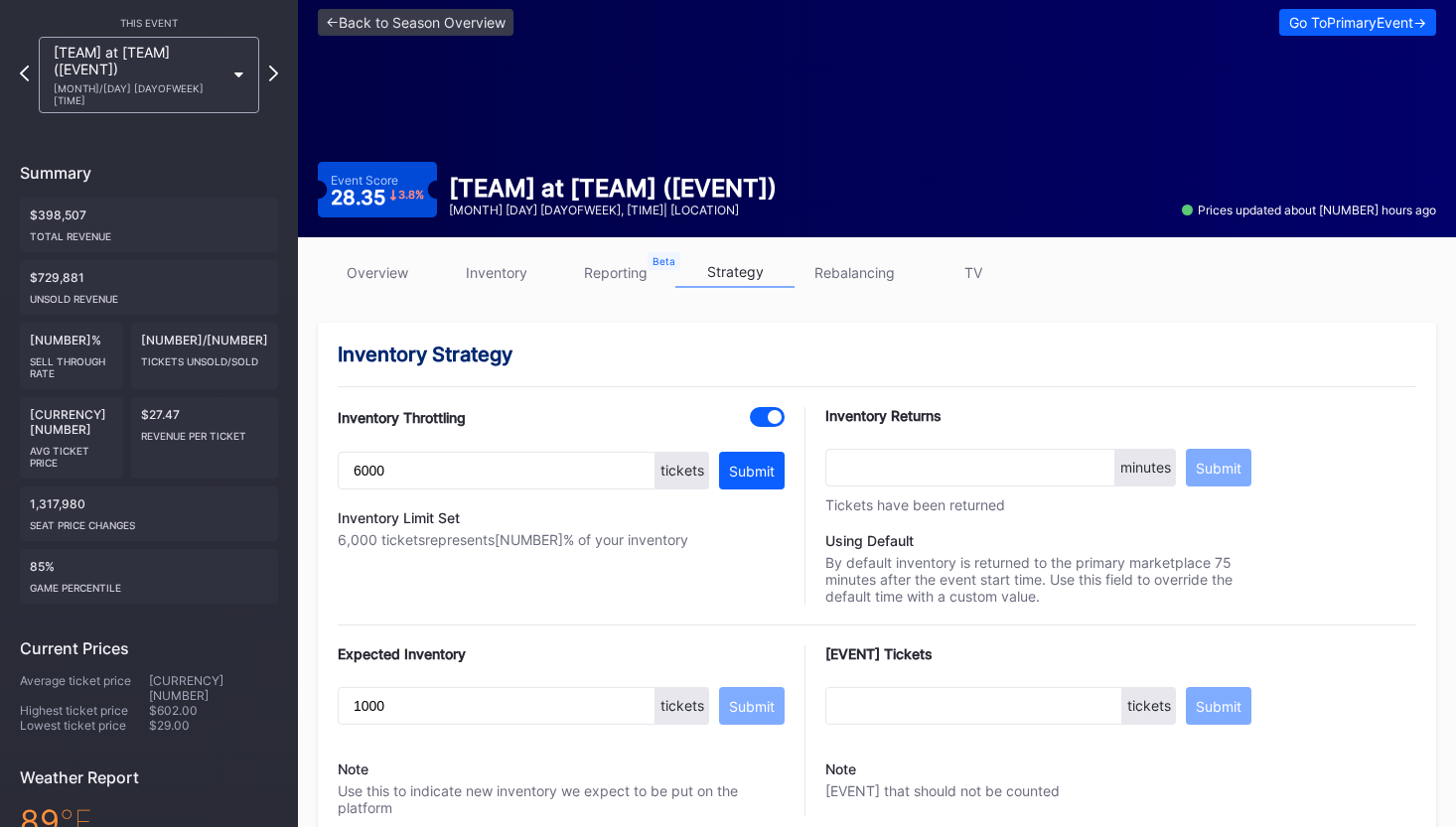 scroll, scrollTop: 57, scrollLeft: 0, axis: vertical 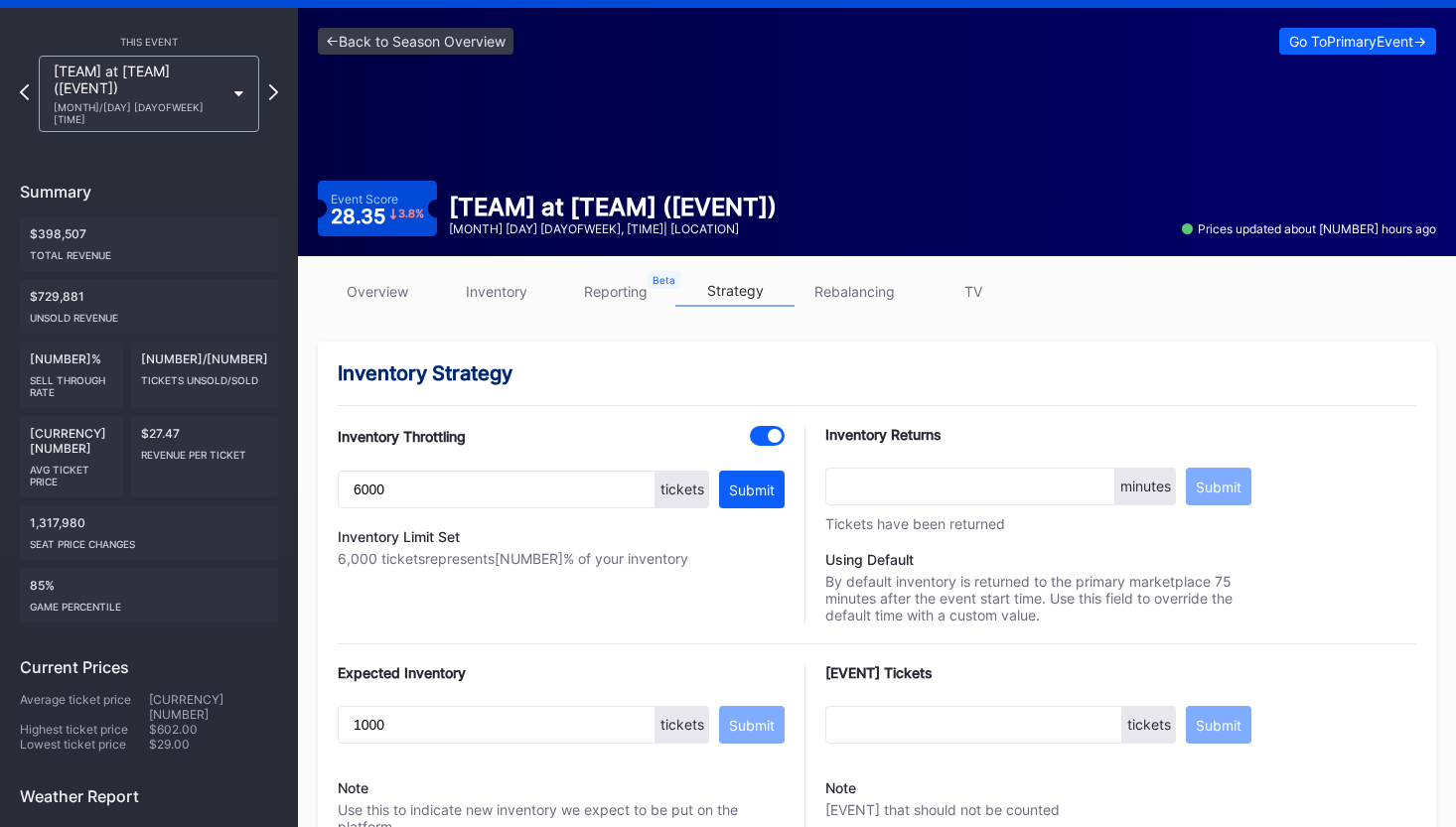 click on "overview" at bounding box center (377, 291) 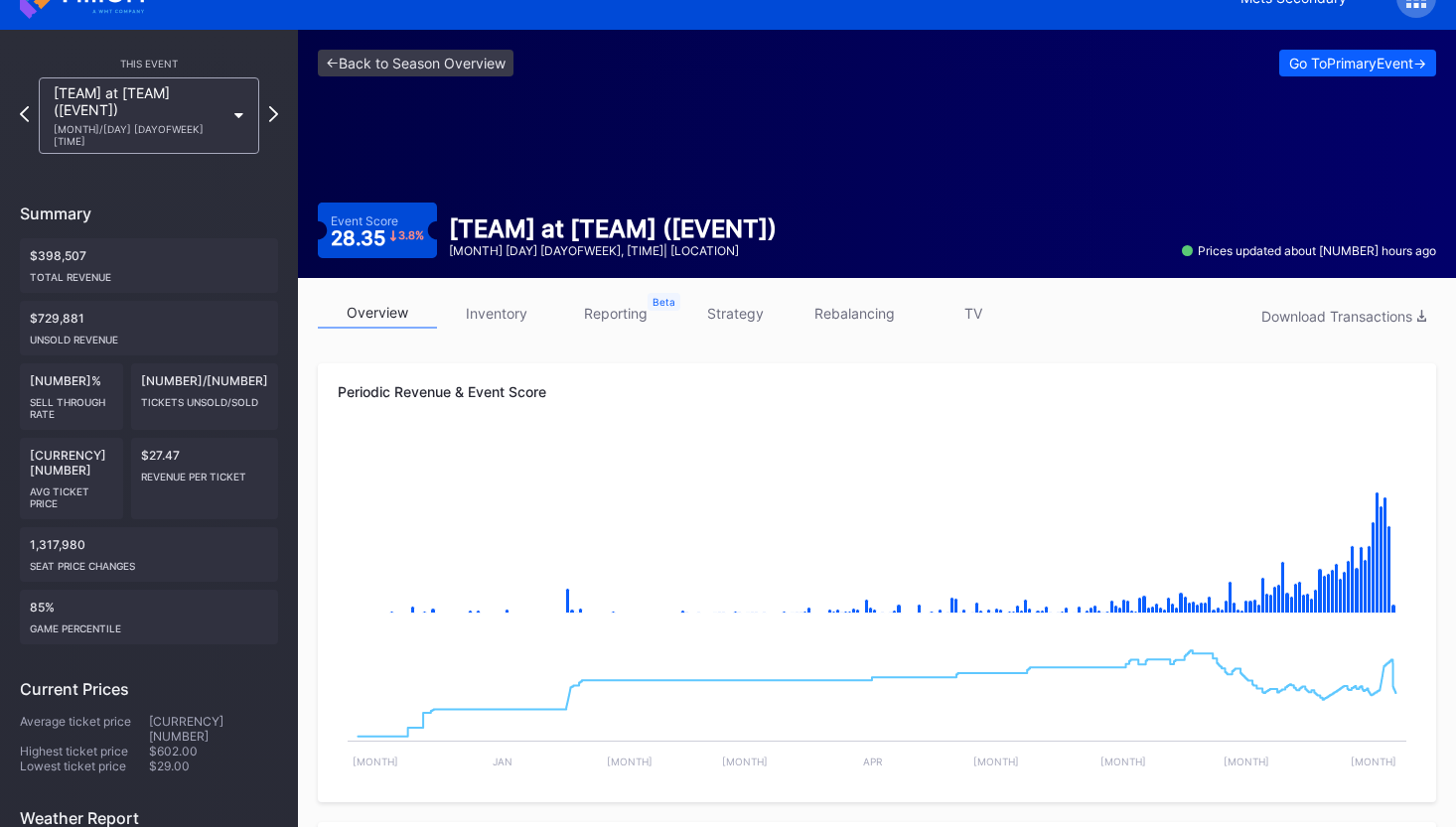scroll, scrollTop: 0, scrollLeft: 0, axis: both 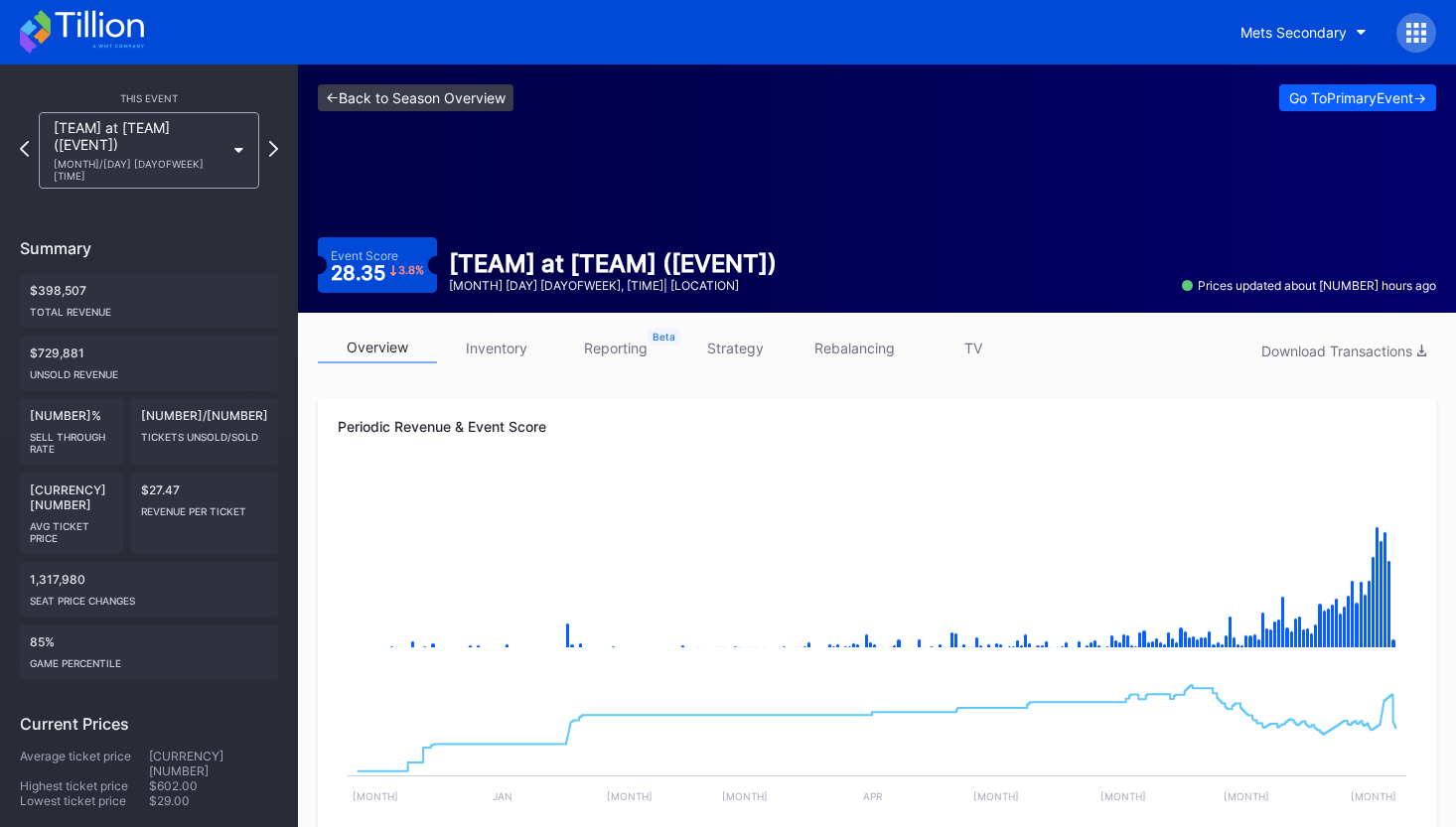 click on "<- Back to Season Overview" at bounding box center [415, 97] 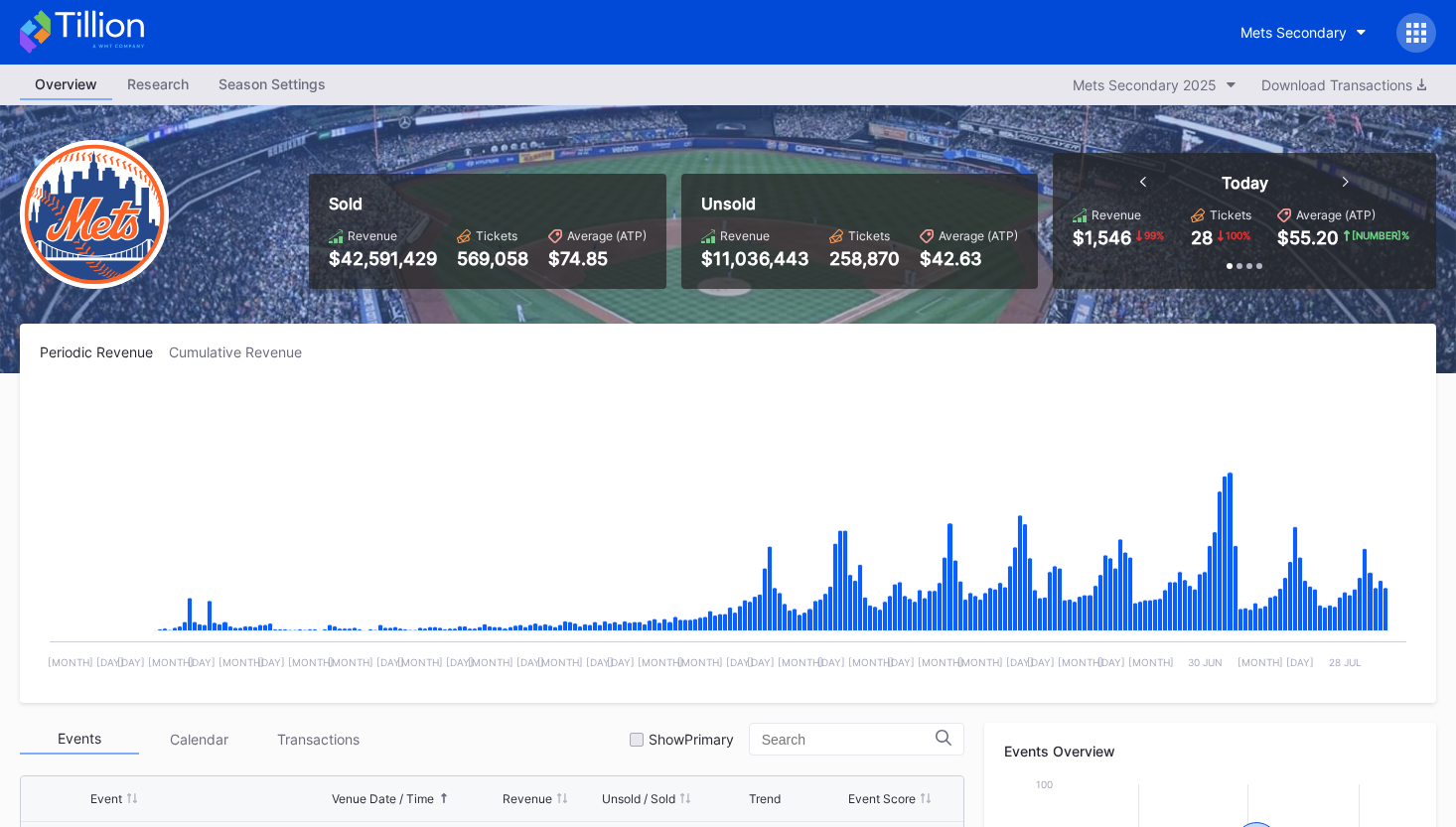 scroll, scrollTop: 3743, scrollLeft: 0, axis: vertical 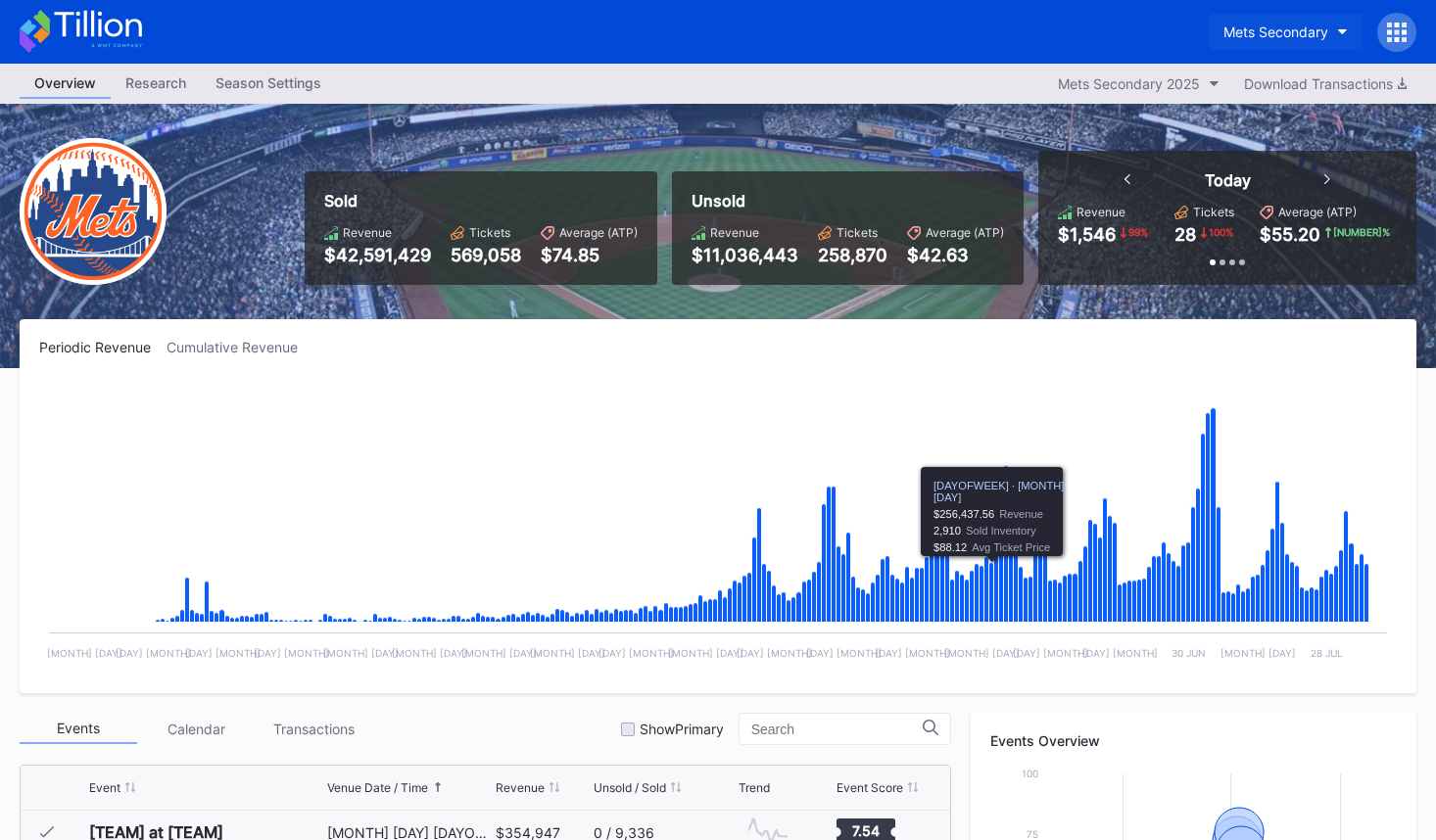 click on "Mets Secondary" at bounding box center (1275, 31) 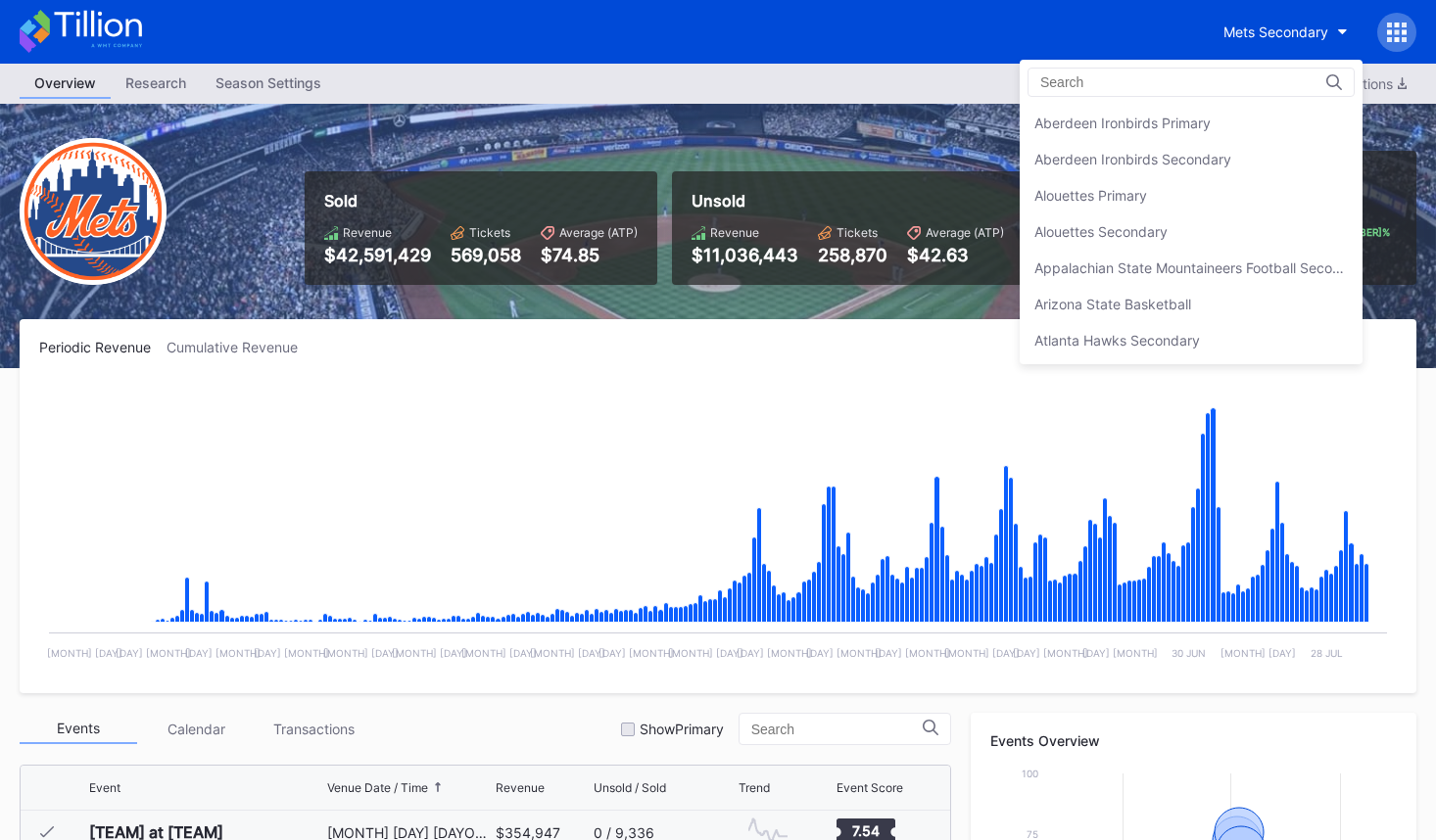 scroll, scrollTop: 3079, scrollLeft: 0, axis: vertical 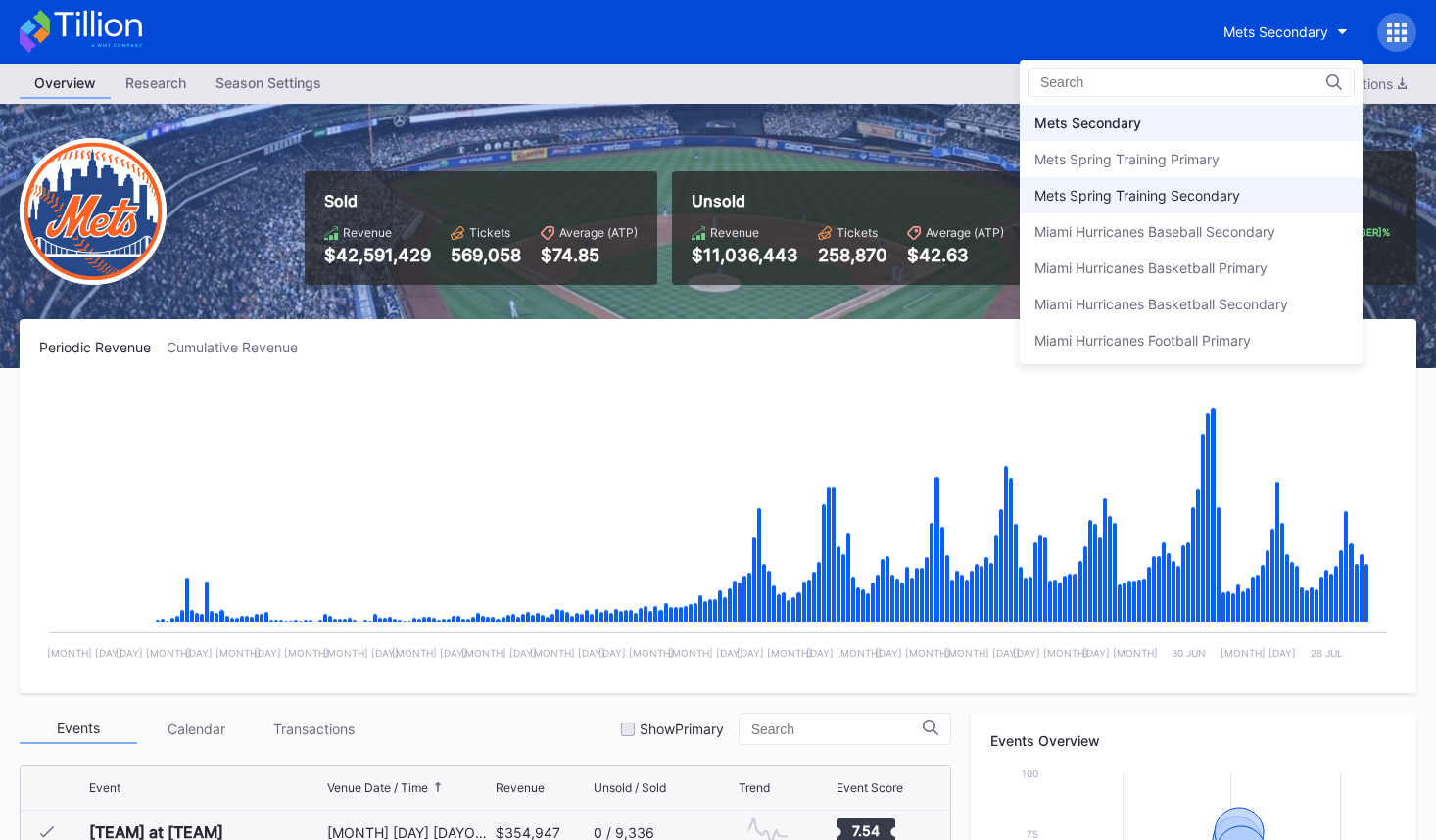 click on "Mets Spring Training Secondary" at bounding box center (1137, 195) 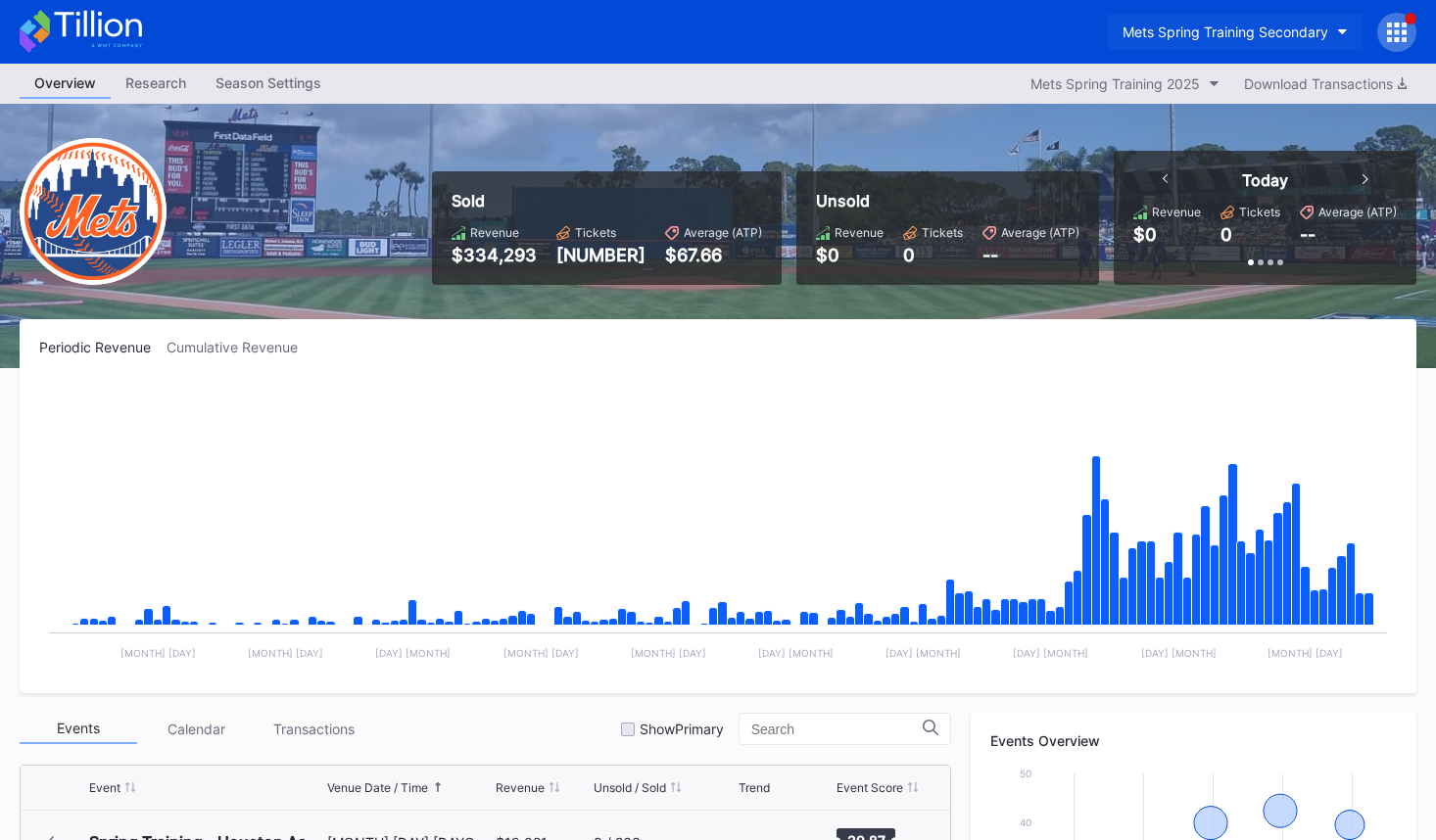 click on "Mets Spring Training Secondary" at bounding box center (1235, 31) 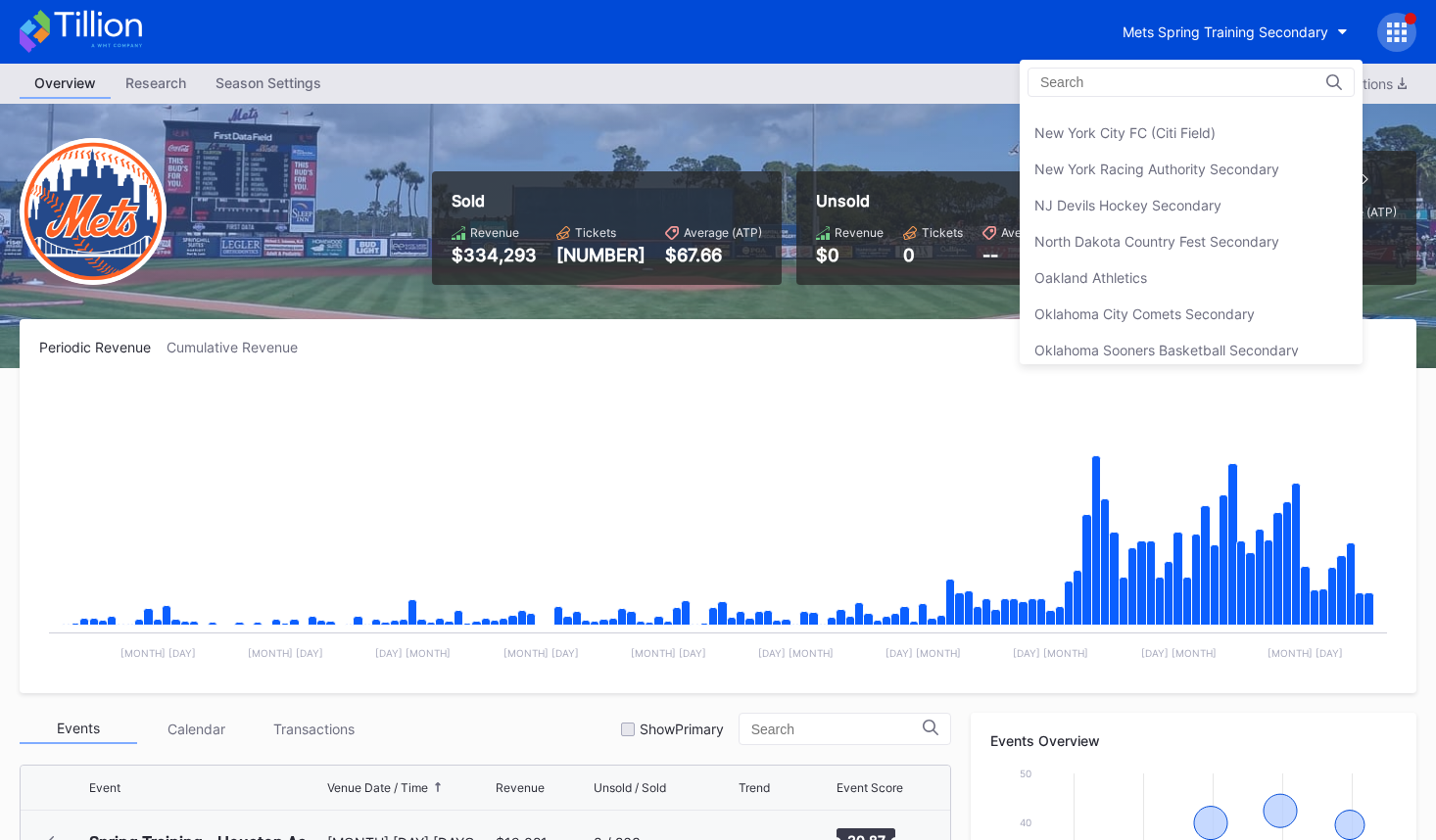 scroll, scrollTop: 3808, scrollLeft: 0, axis: vertical 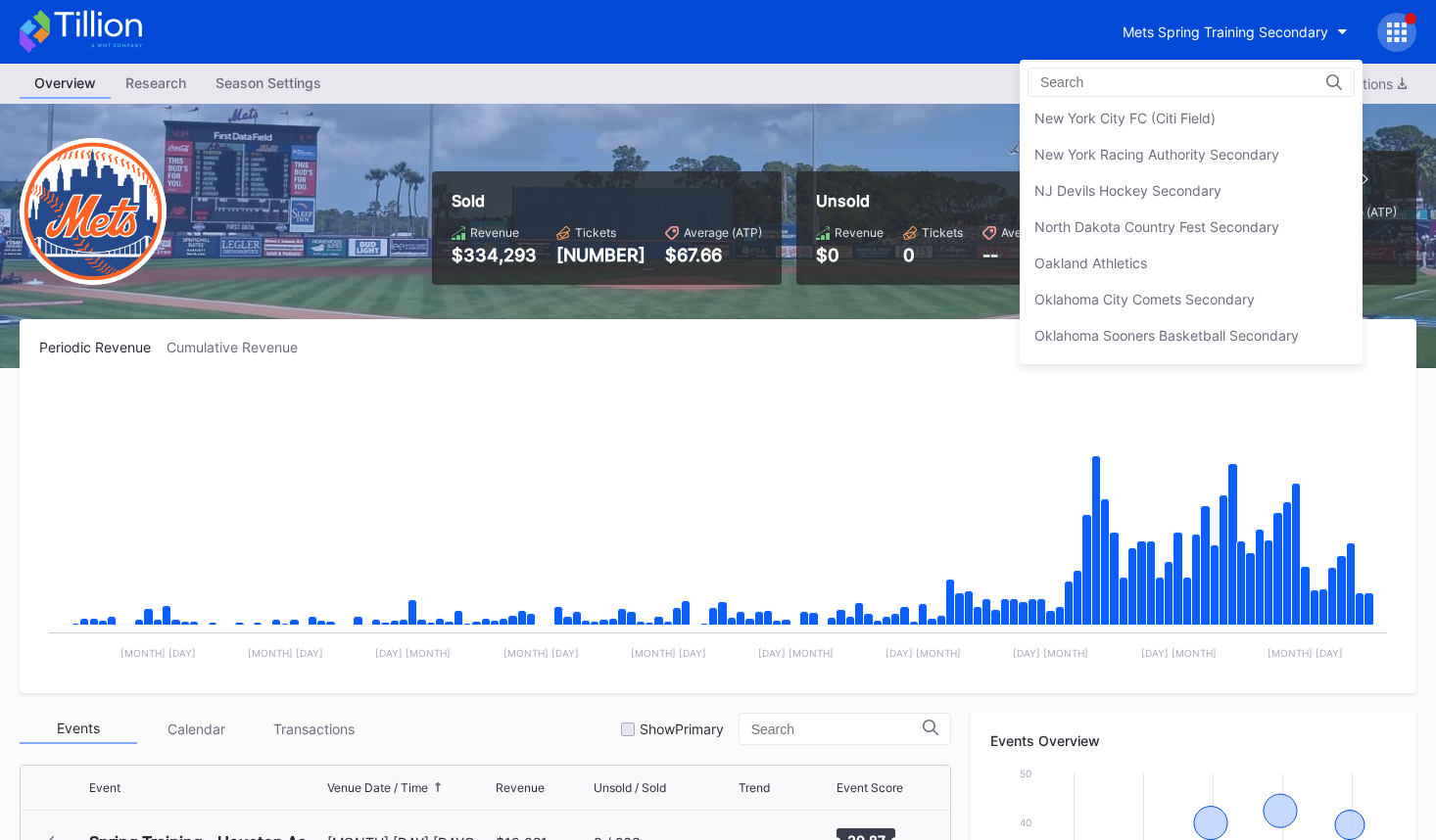 click on "NJ Devils Hockey Secondary" at bounding box center (1191, 190) 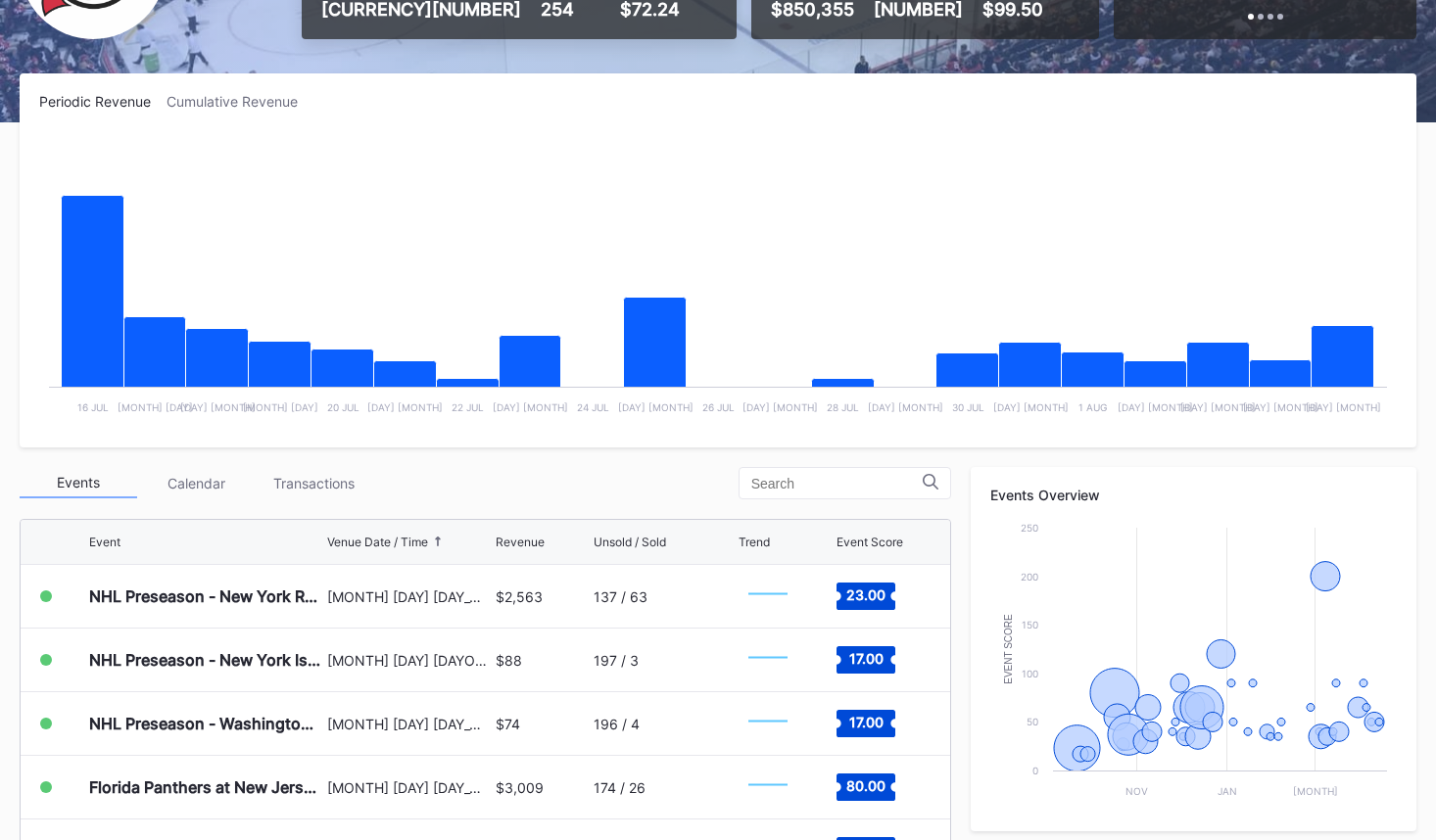scroll, scrollTop: 0, scrollLeft: 0, axis: both 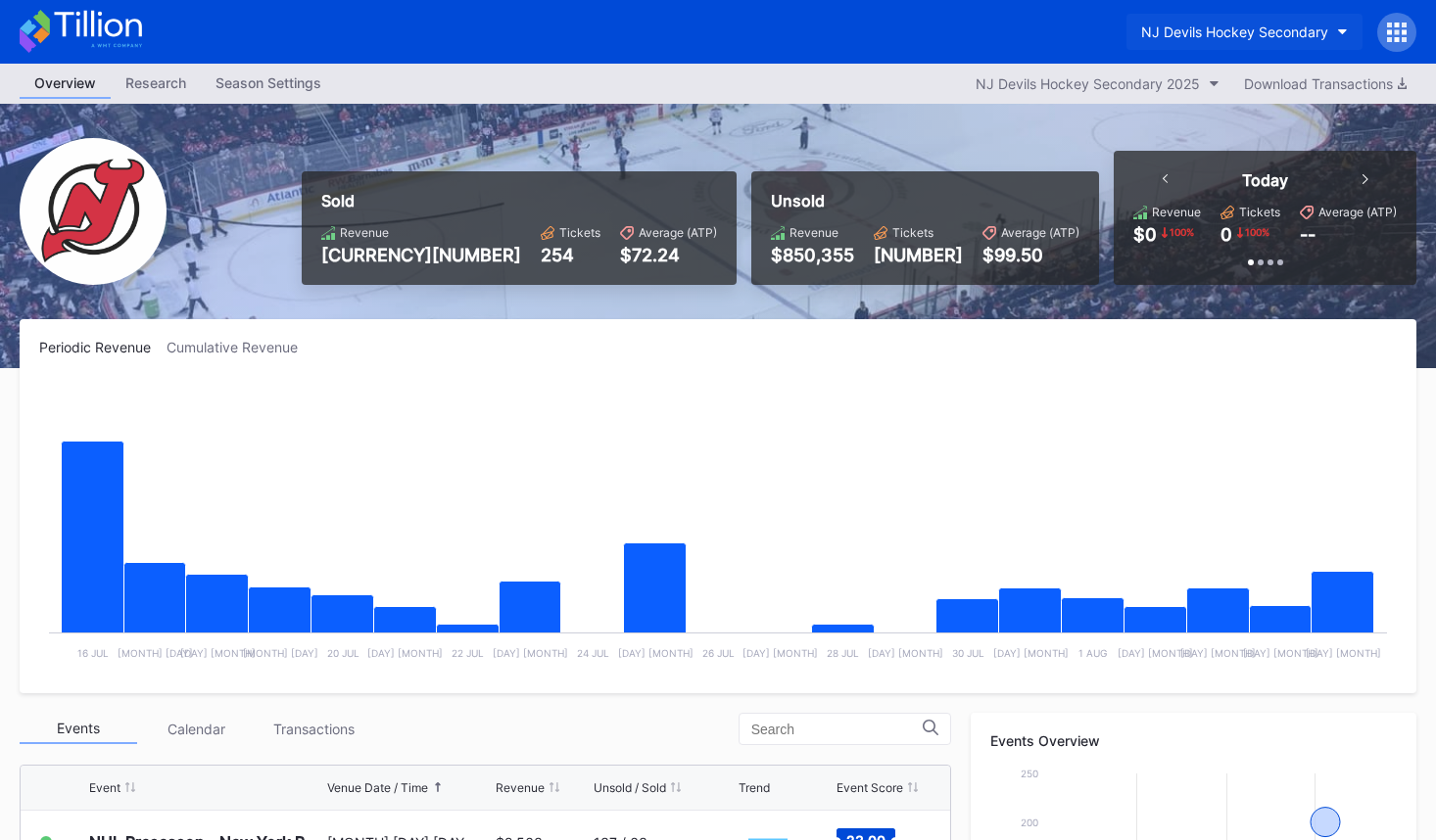 click on "NJ Devils Hockey Secondary" at bounding box center (1234, 31) 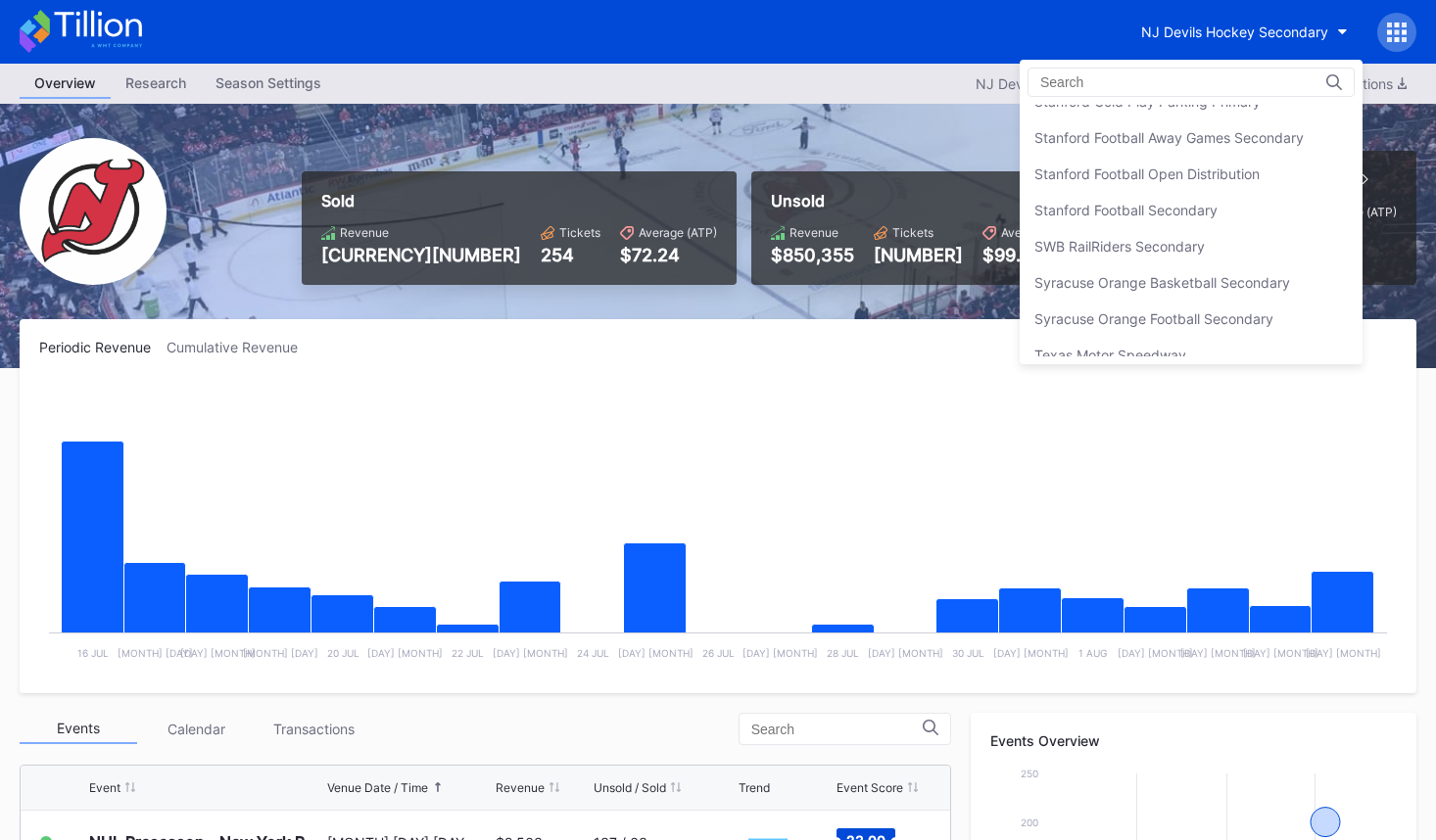 scroll, scrollTop: 6039, scrollLeft: 0, axis: vertical 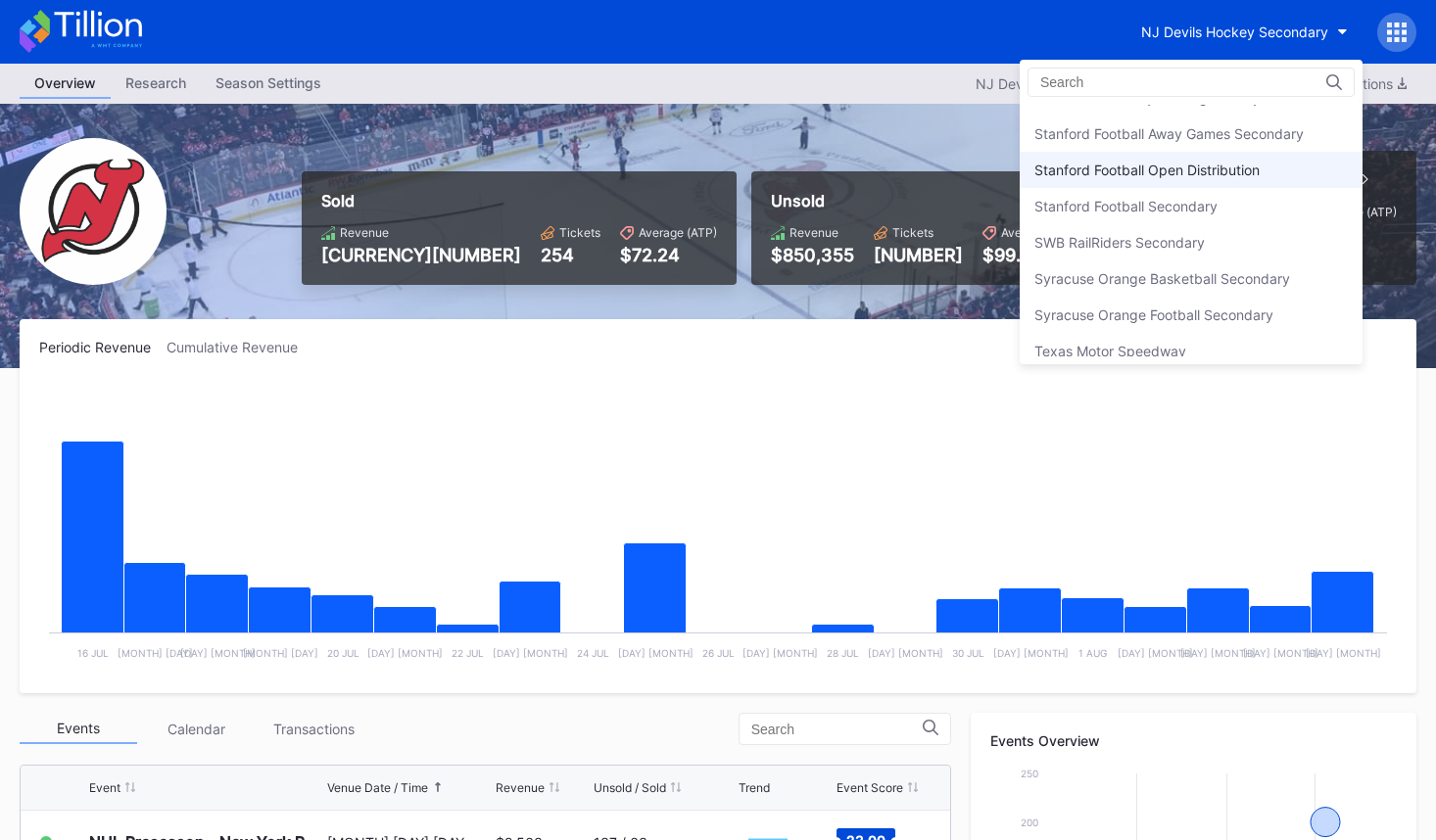 click on "Stanford Football Open Distribution" at bounding box center [1147, 169] 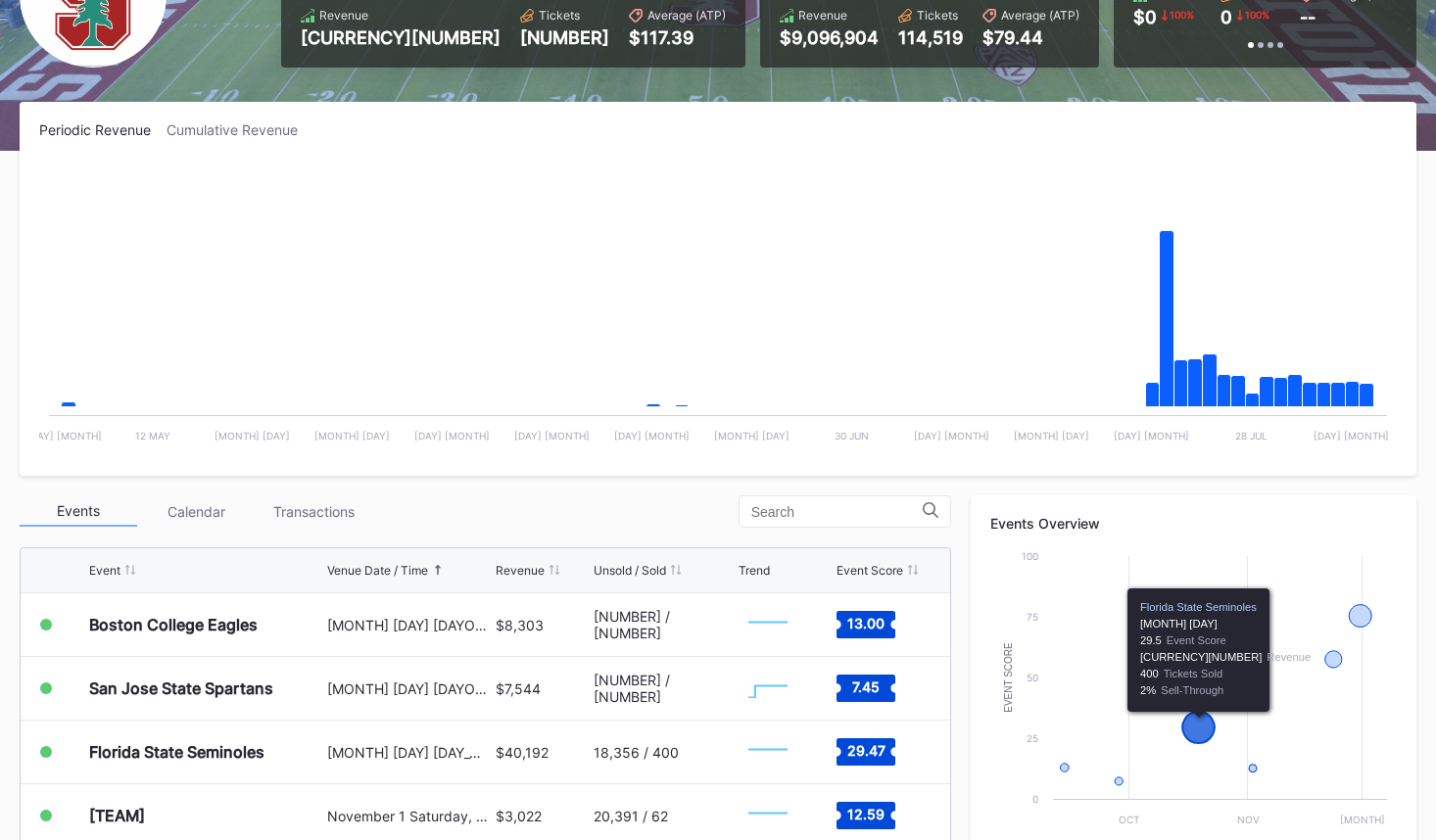 scroll, scrollTop: 0, scrollLeft: 0, axis: both 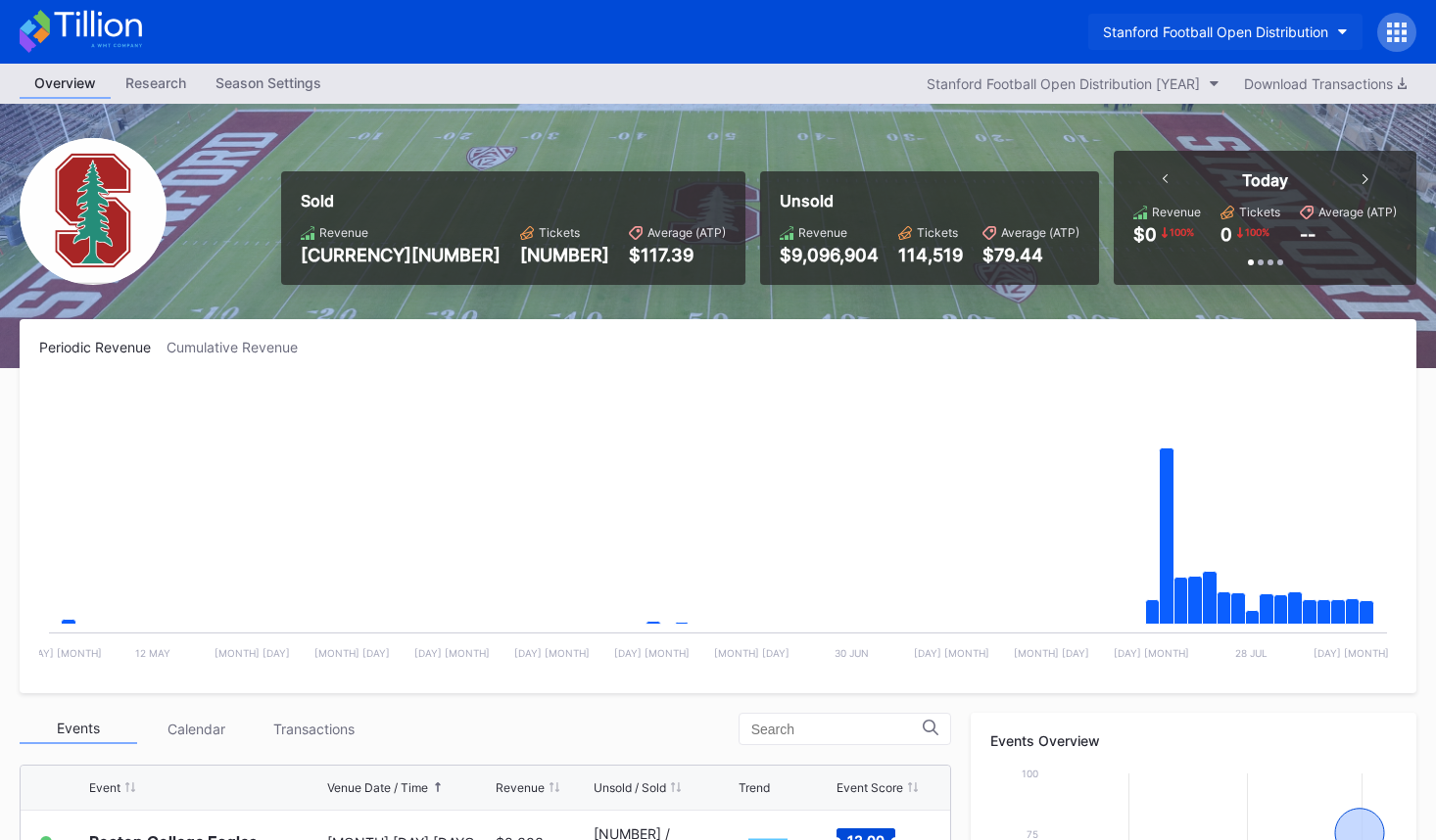 click on "Stanford Football Open Distribution" at bounding box center (1225, 31) 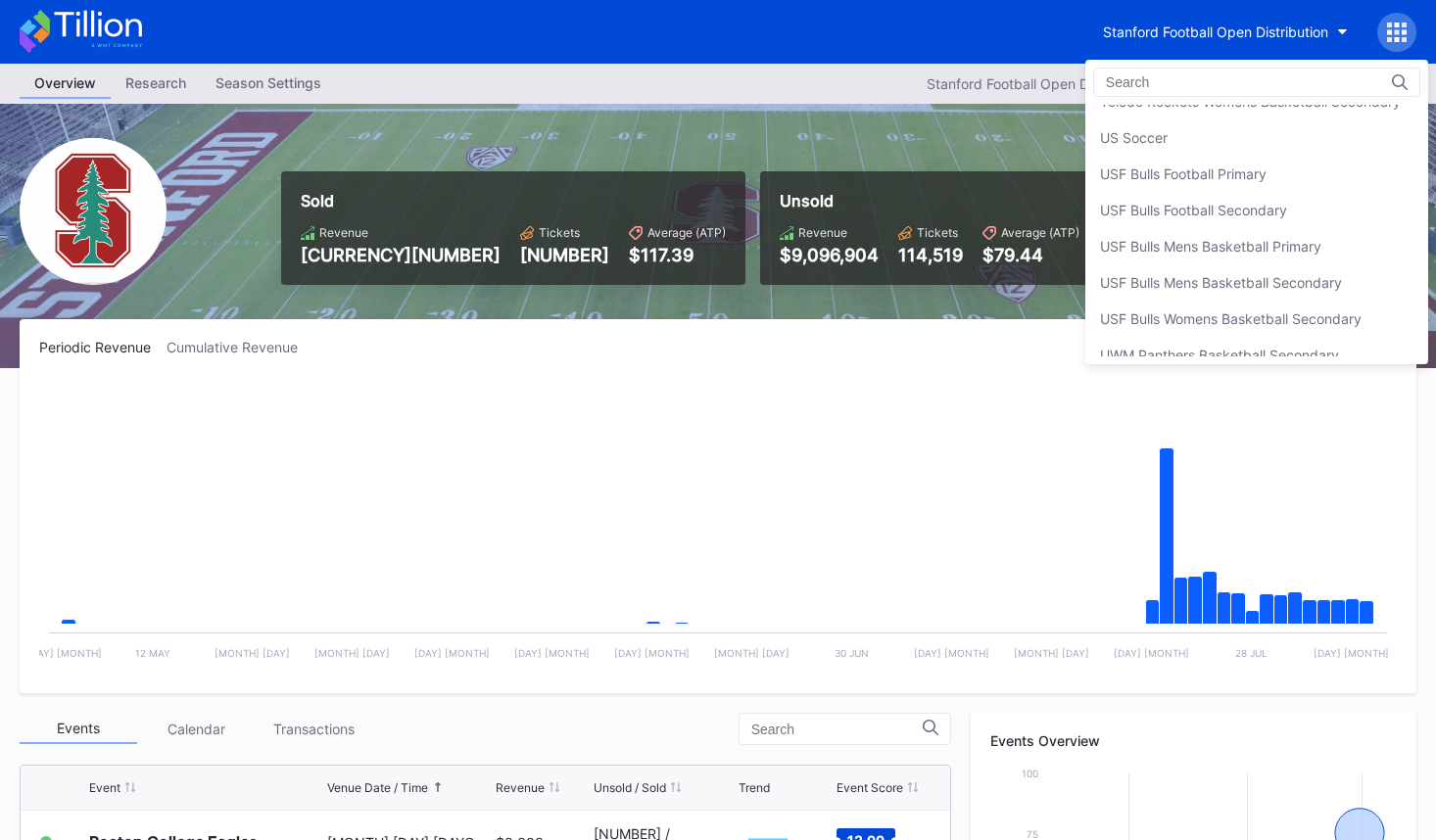 scroll, scrollTop: 6412, scrollLeft: 0, axis: vertical 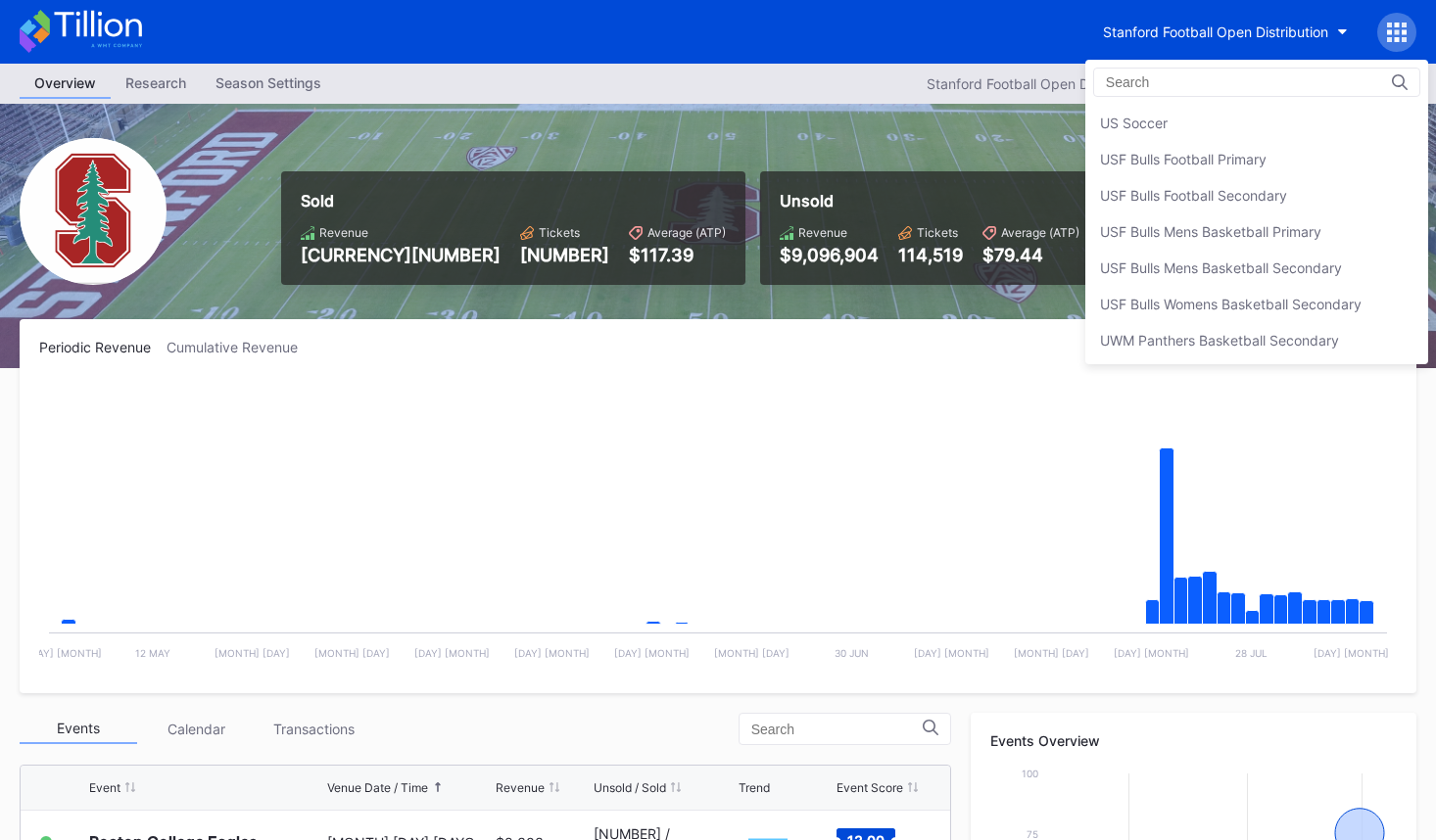 click on "USF Bulls Football Secondary" at bounding box center [1193, 195] 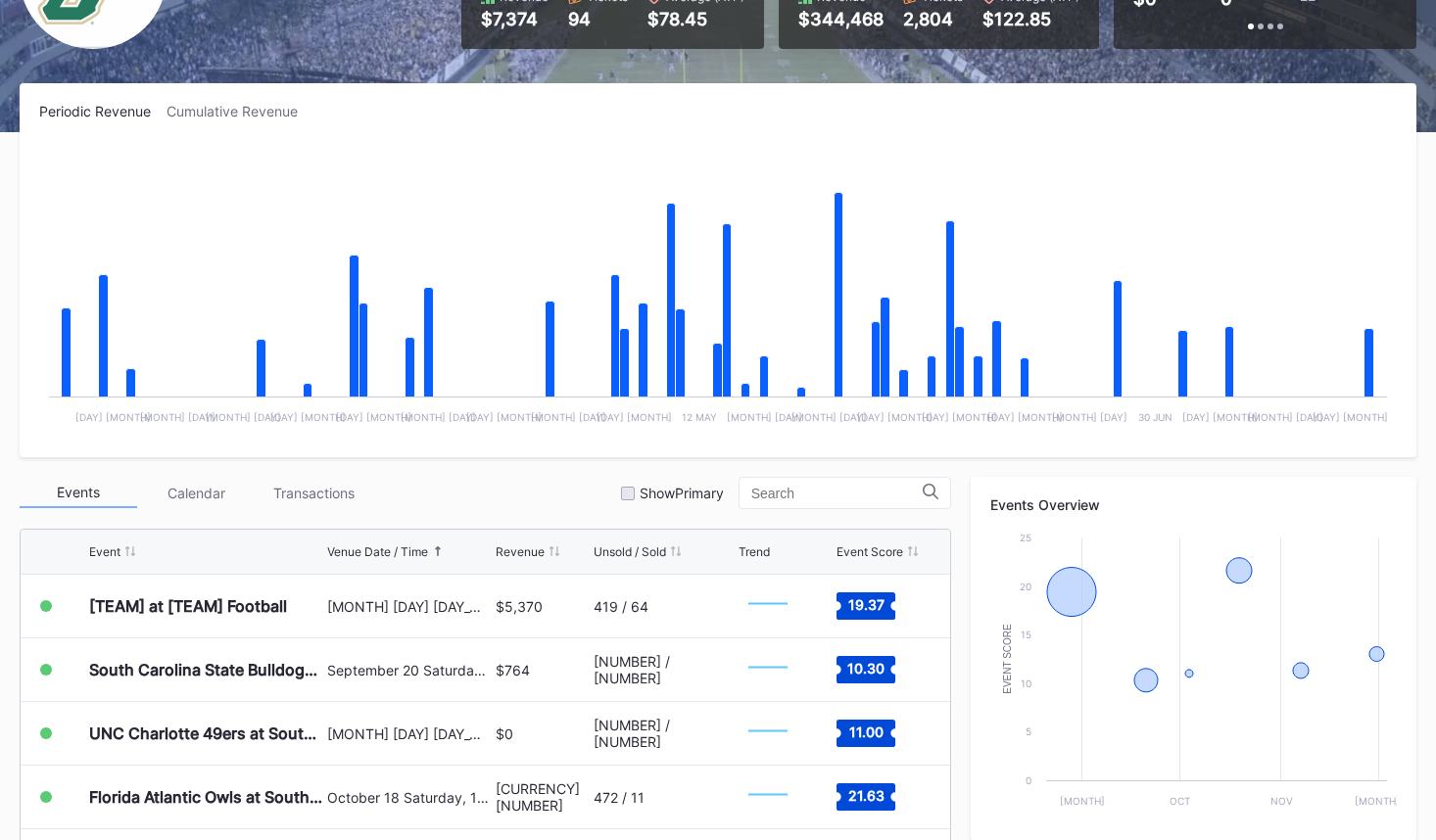scroll, scrollTop: 0, scrollLeft: 0, axis: both 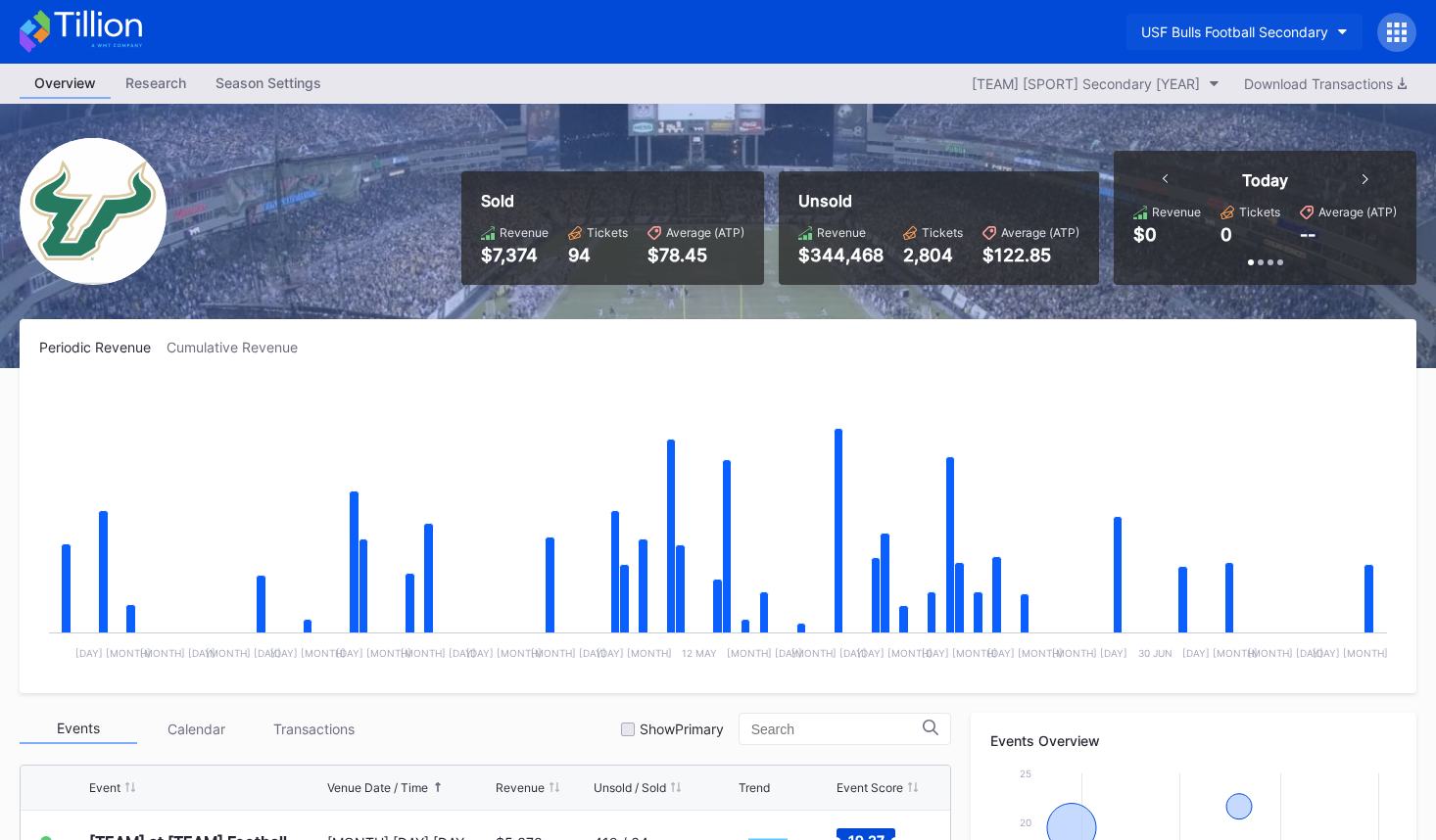 click on "USF Bulls Football Secondary" at bounding box center [1244, 31] 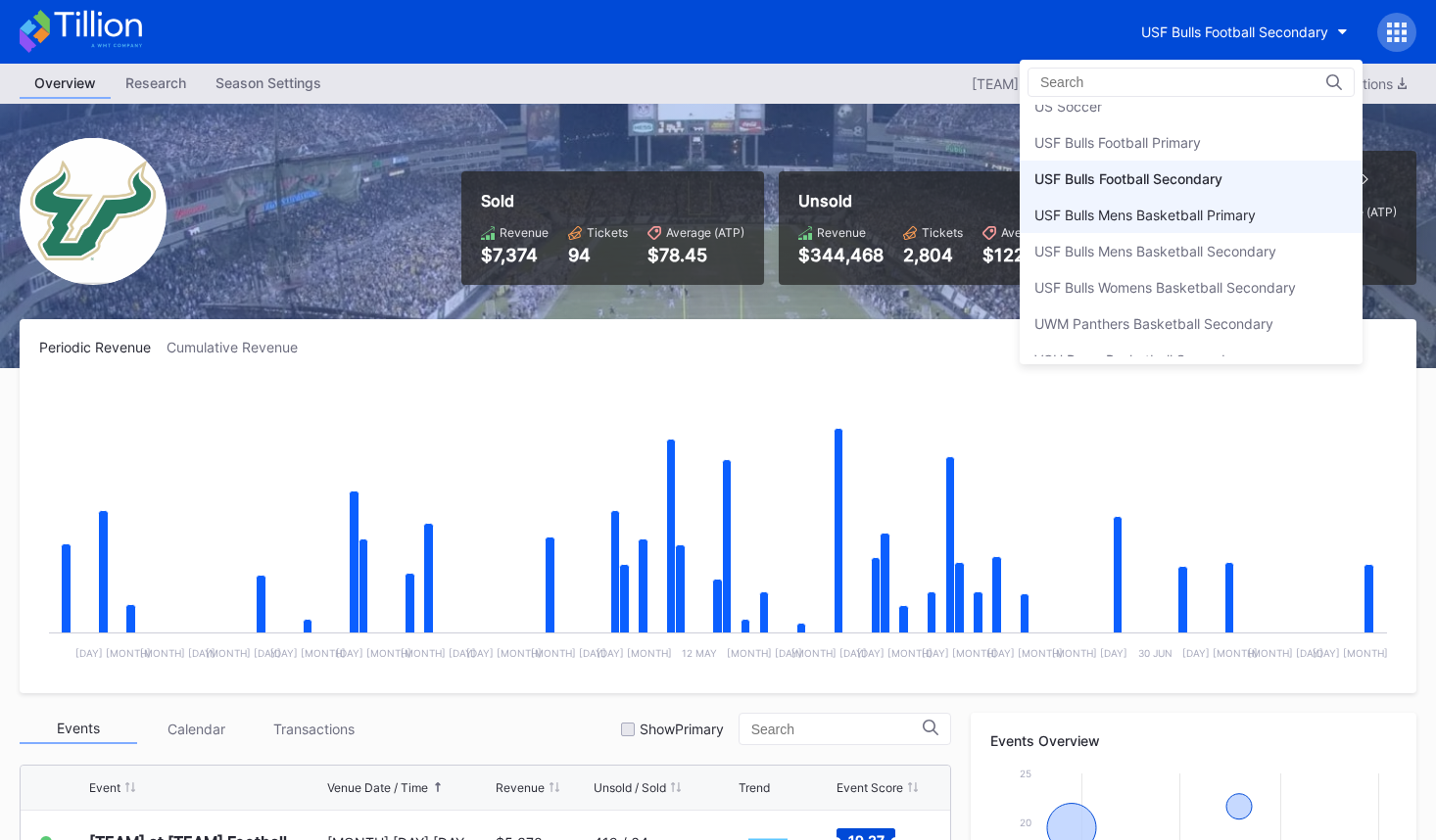 scroll, scrollTop: 6427, scrollLeft: 0, axis: vertical 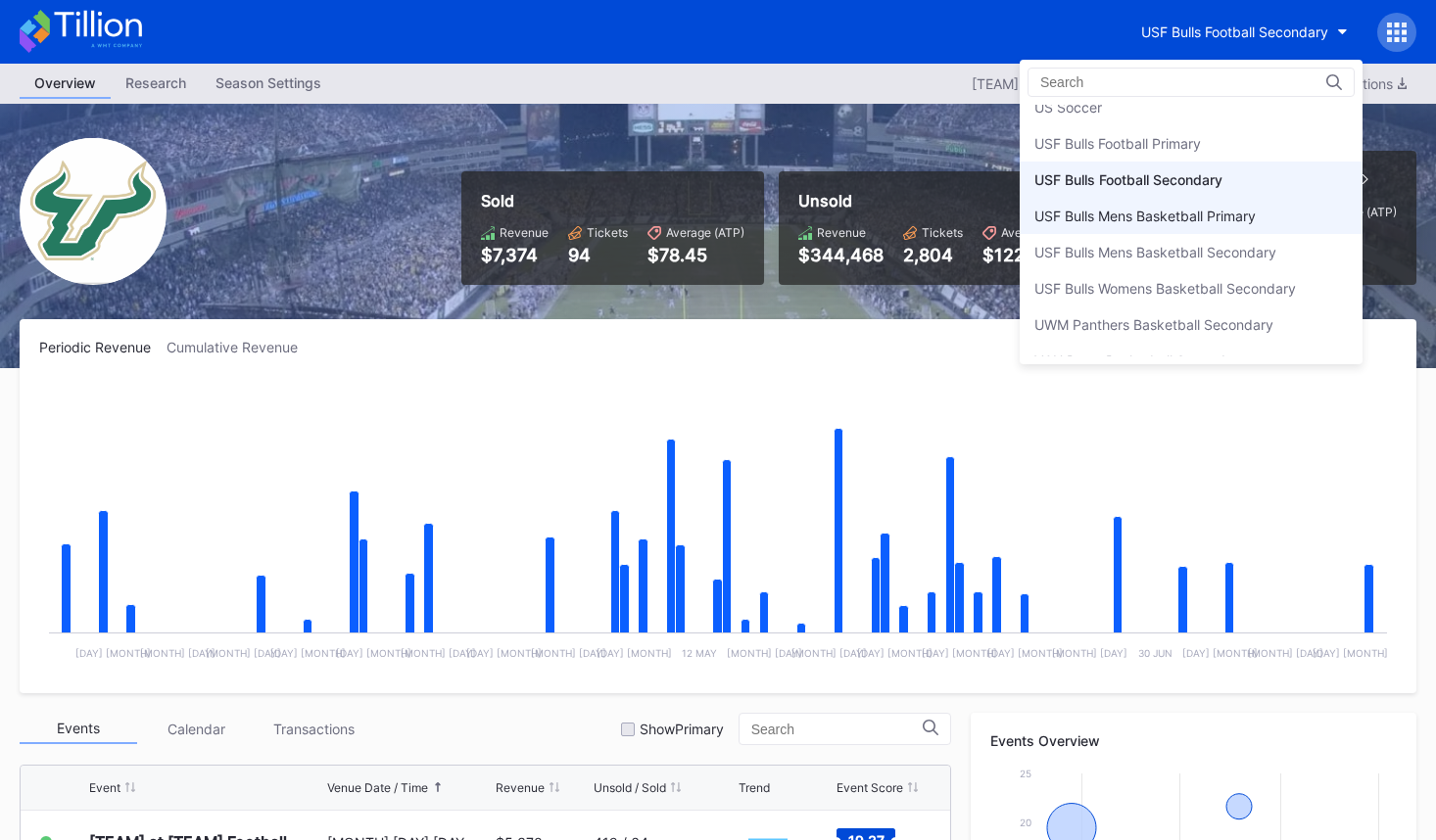 click on "USF Bulls Football Primary" at bounding box center [1118, 143] 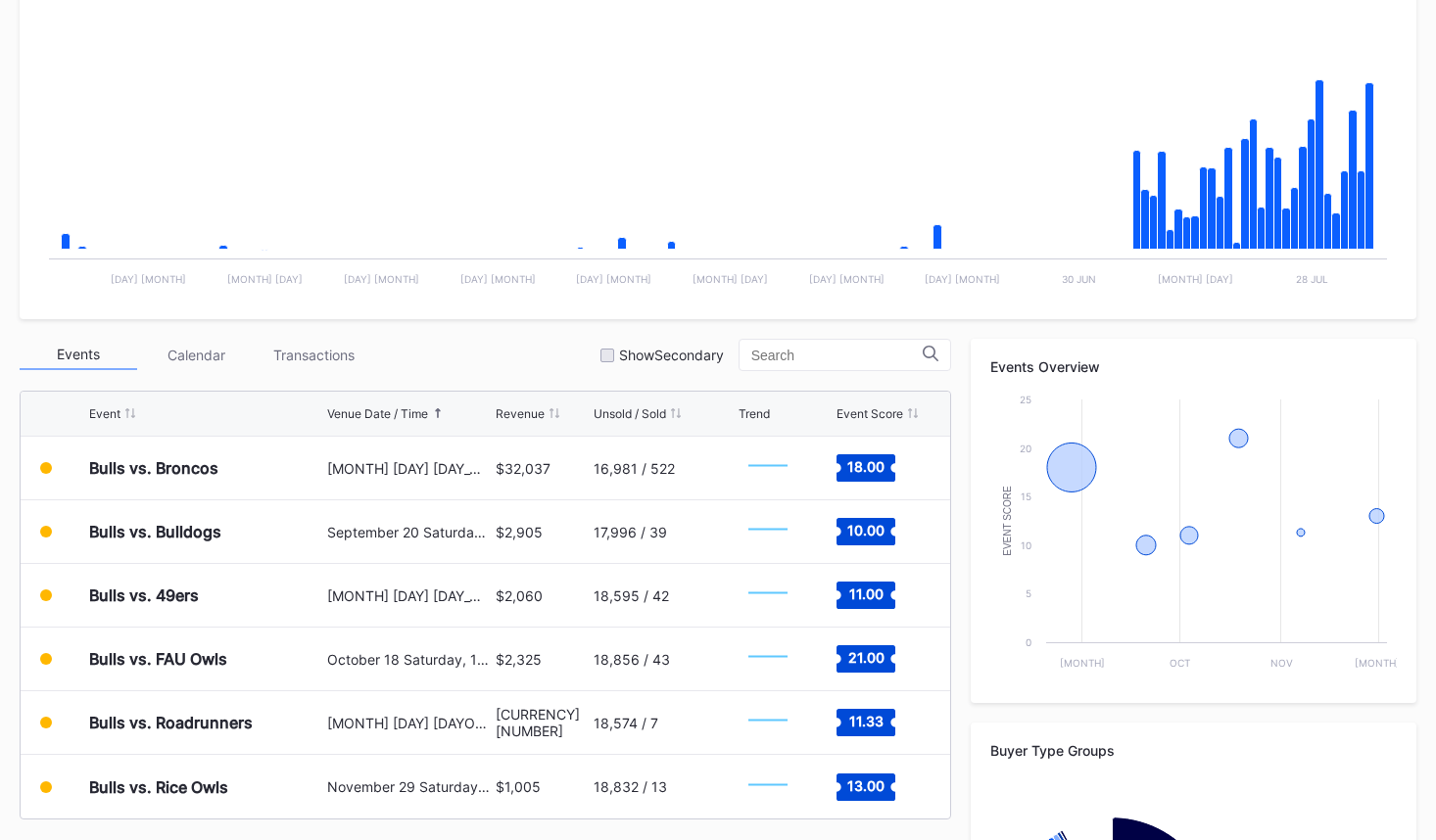 scroll, scrollTop: 376, scrollLeft: 0, axis: vertical 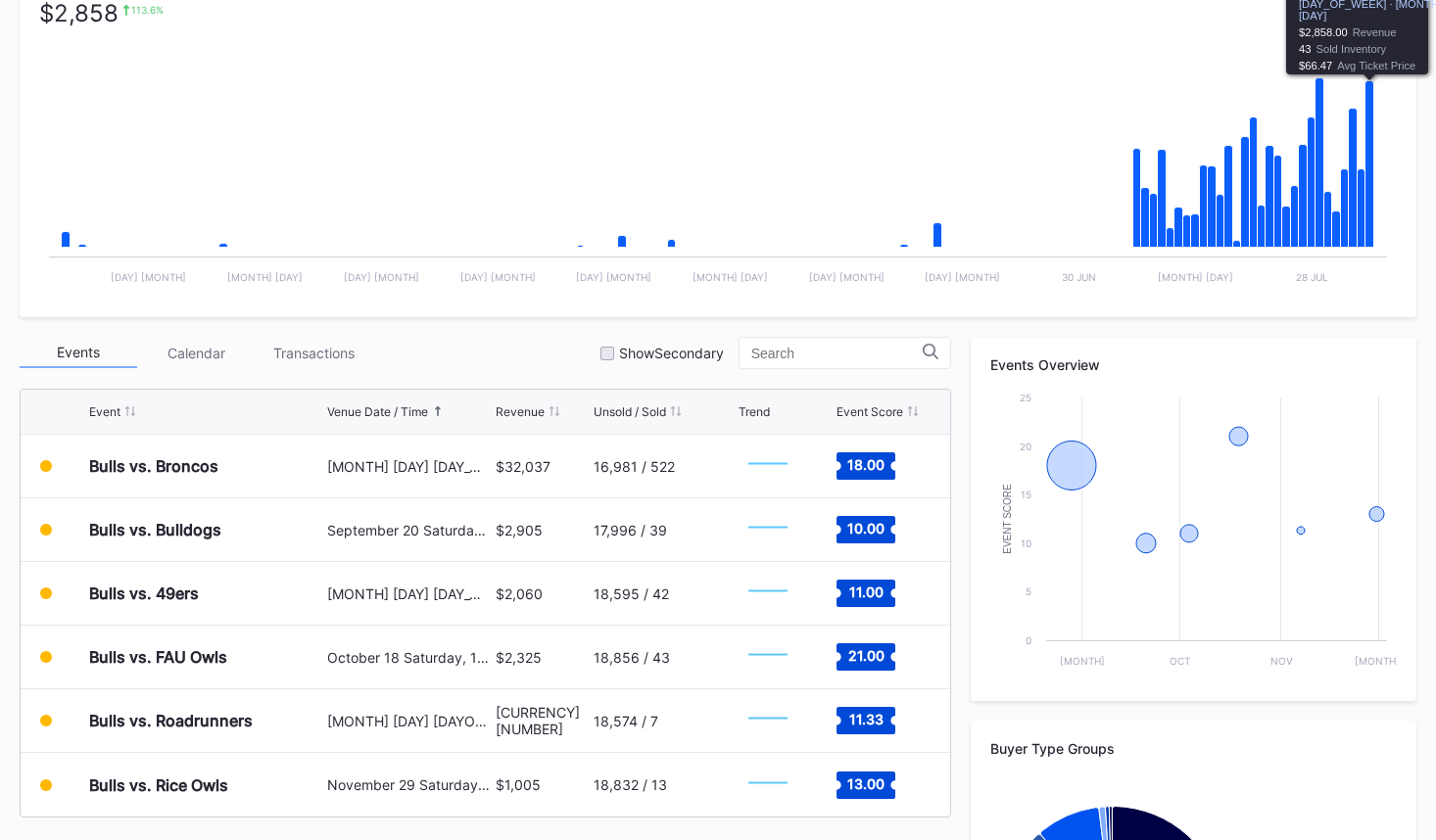 click 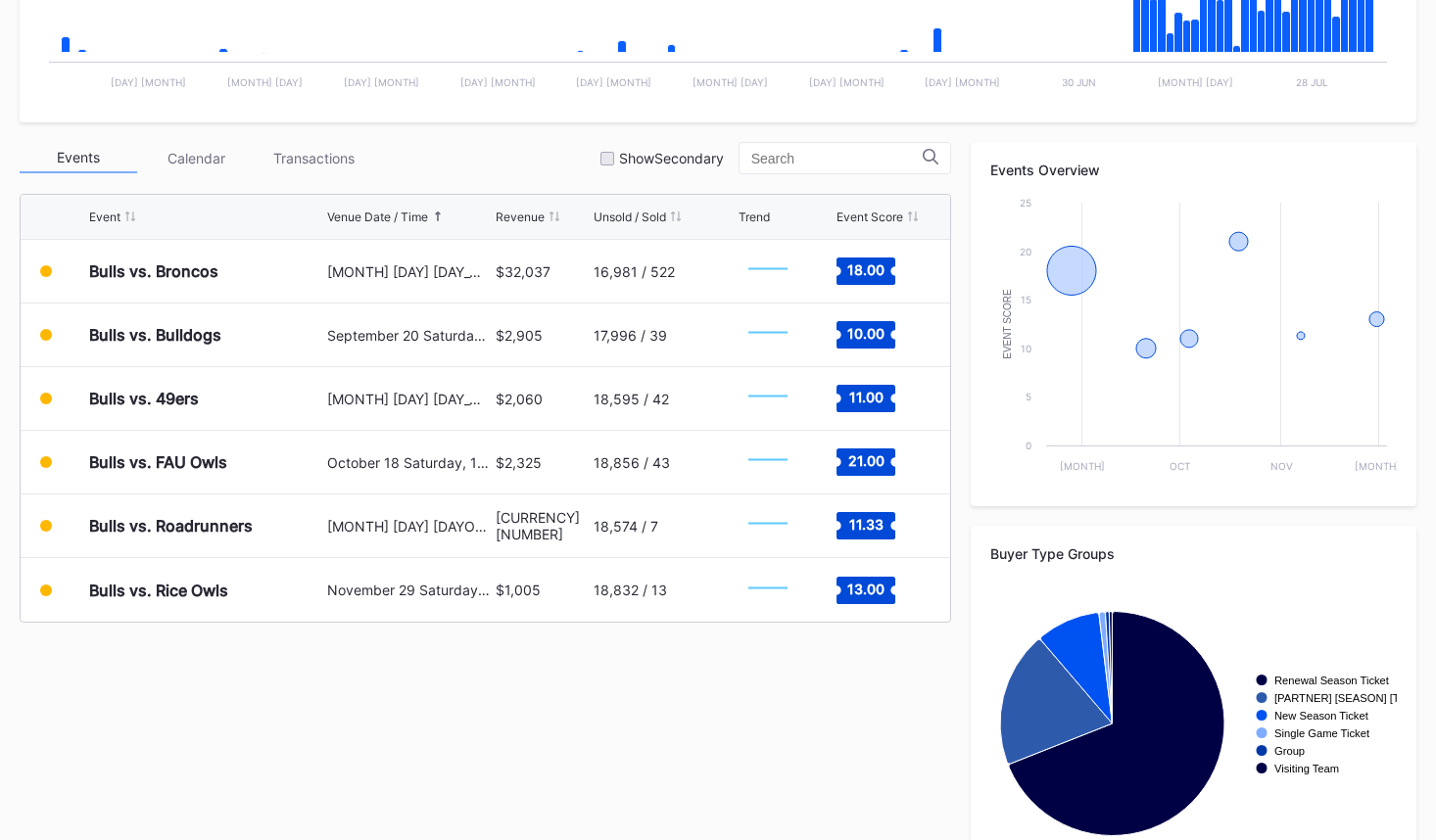 scroll, scrollTop: 628, scrollLeft: 0, axis: vertical 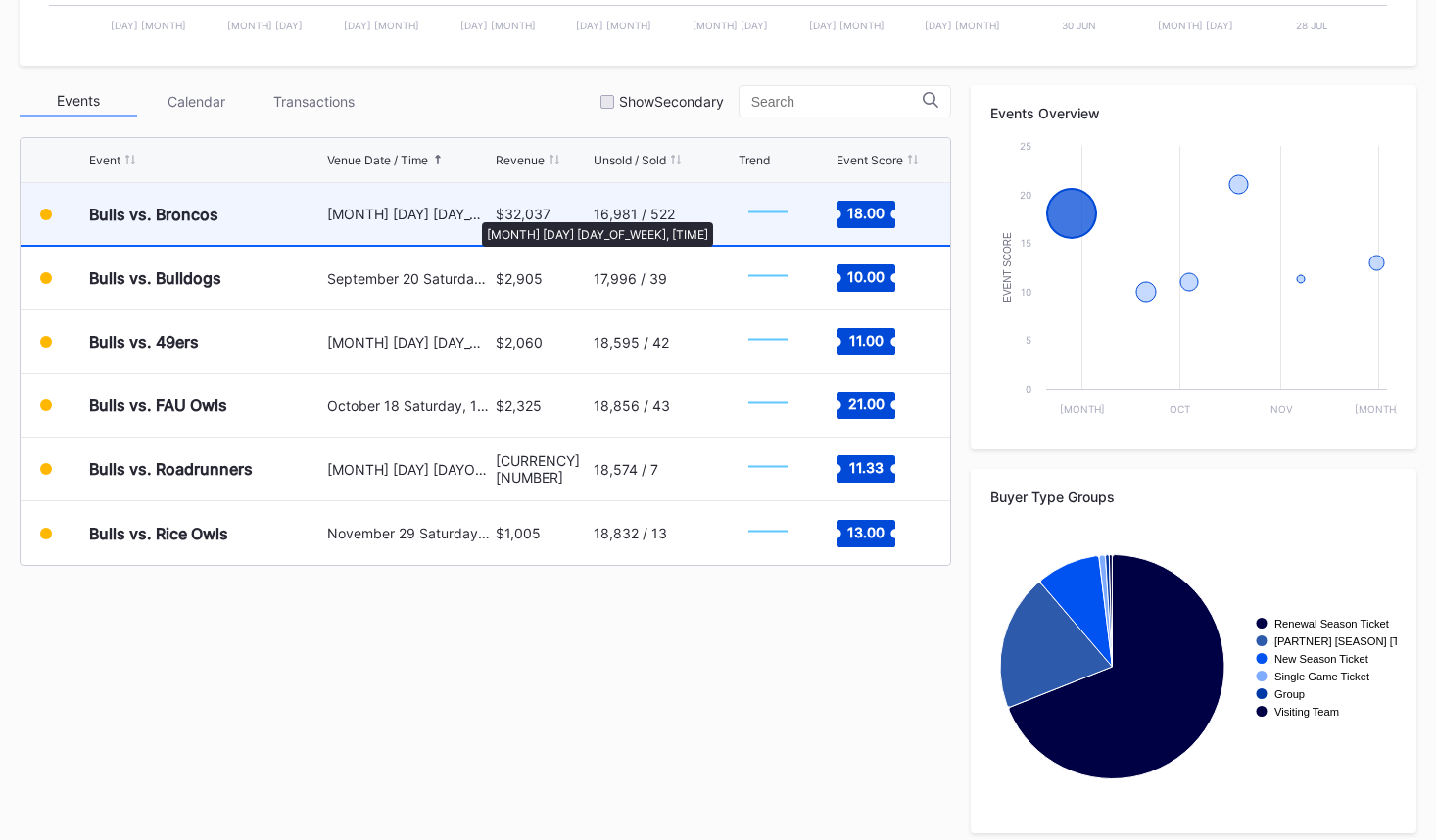 click on "[MONTH] [DAY] [DAY_OF_WEEK], [TIME]" at bounding box center [408, 213] 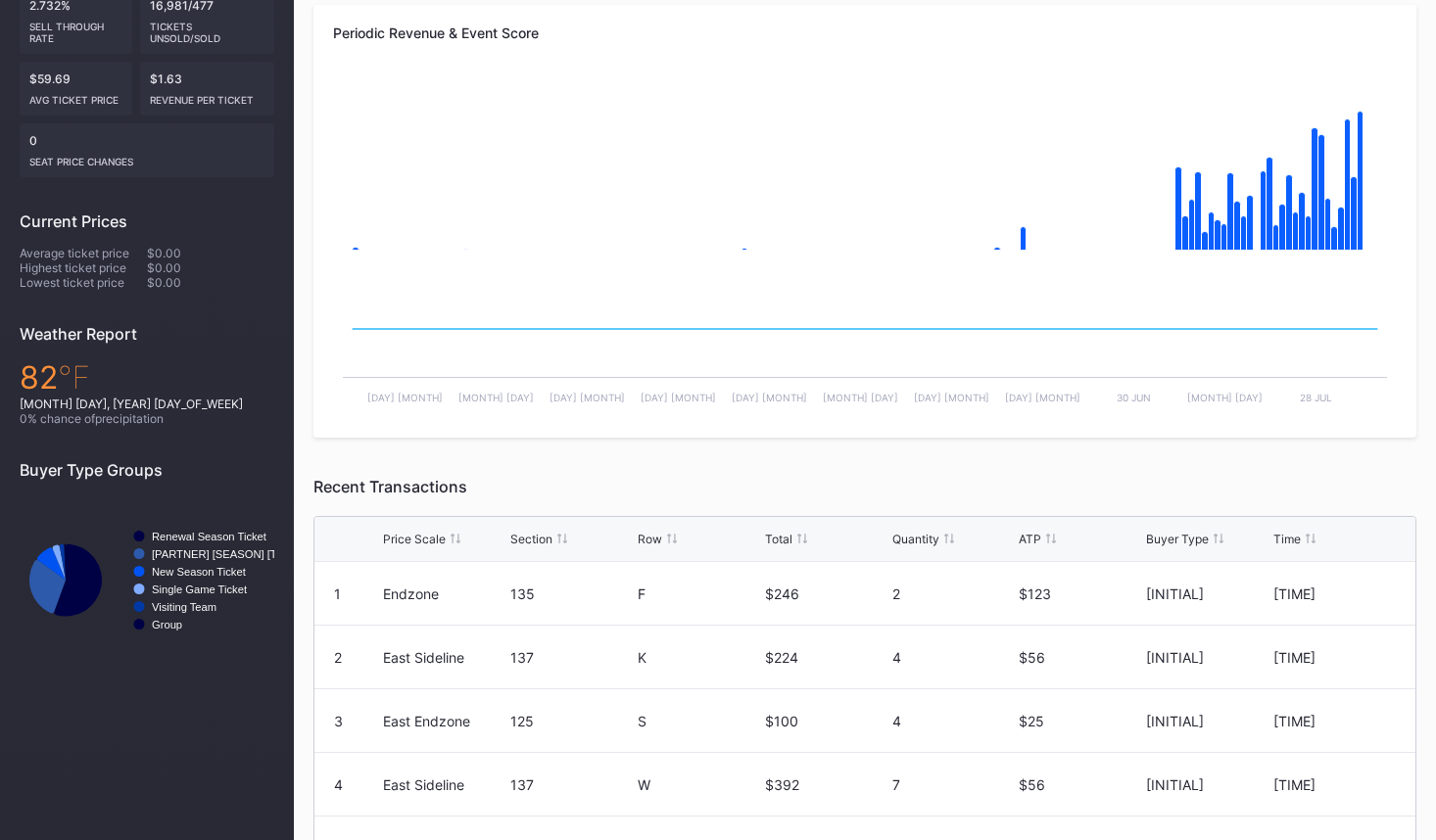 scroll, scrollTop: 62, scrollLeft: 0, axis: vertical 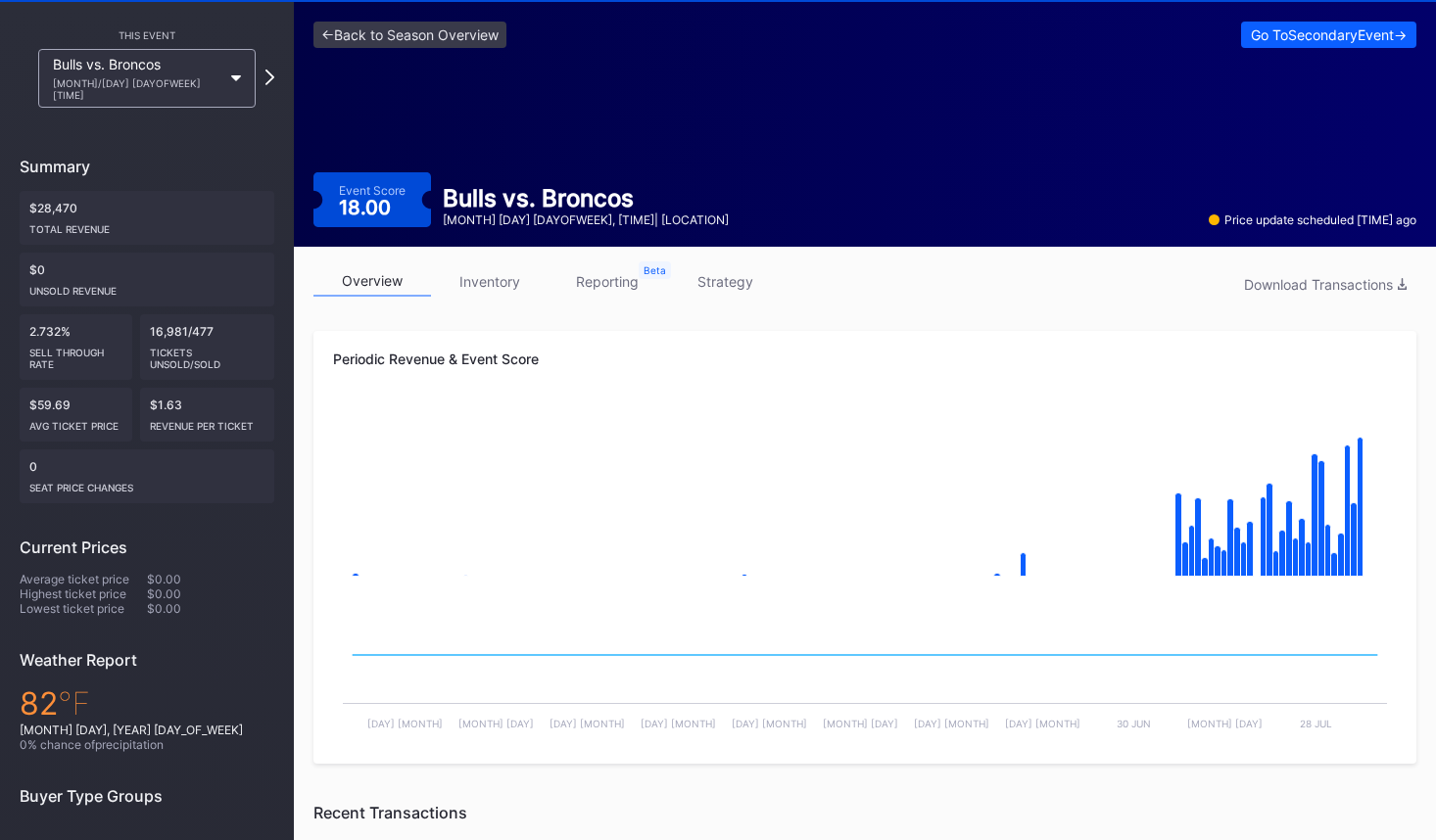 click on "reporting" at bounding box center (607, 281) 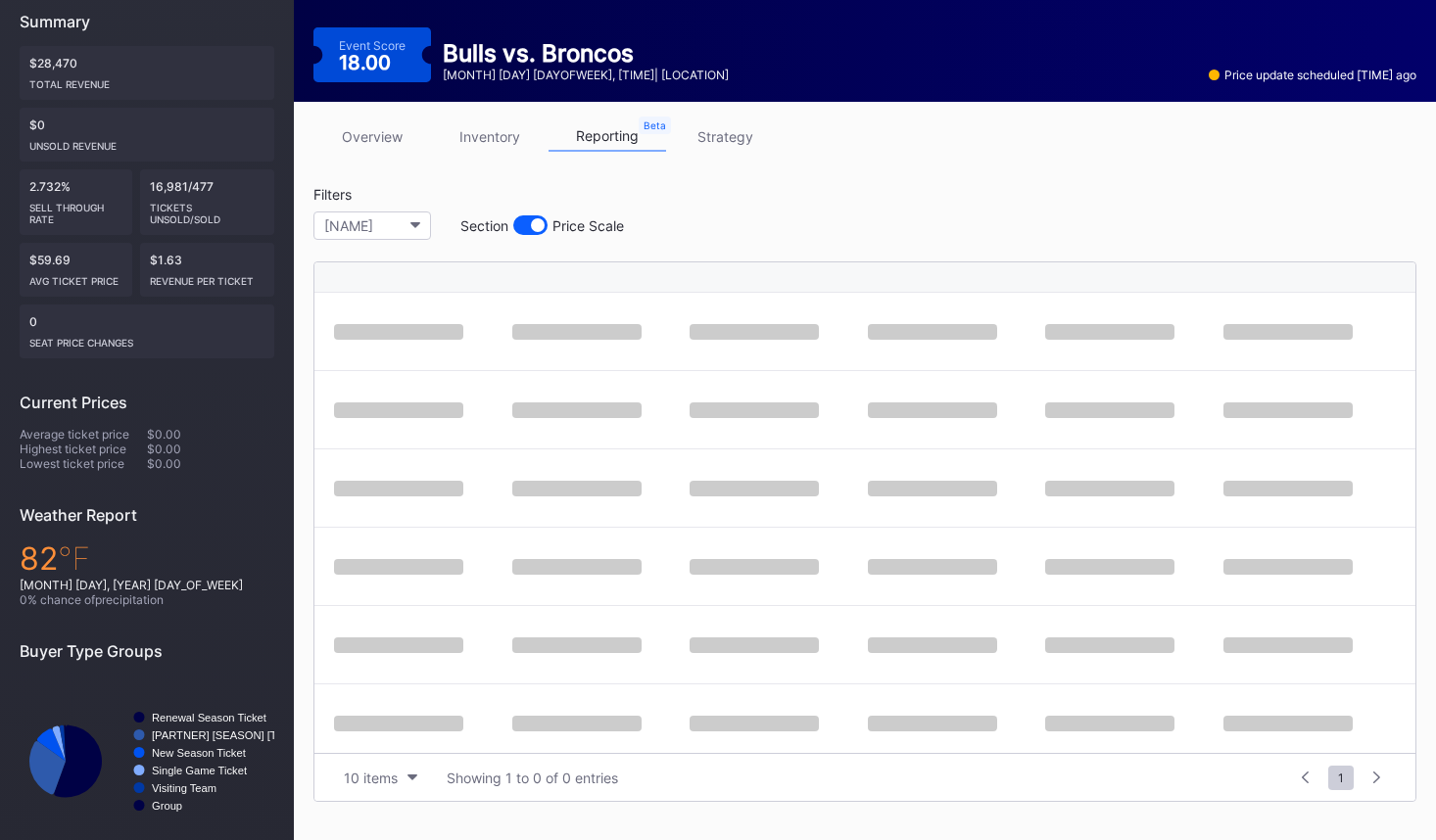 scroll, scrollTop: 213, scrollLeft: 0, axis: vertical 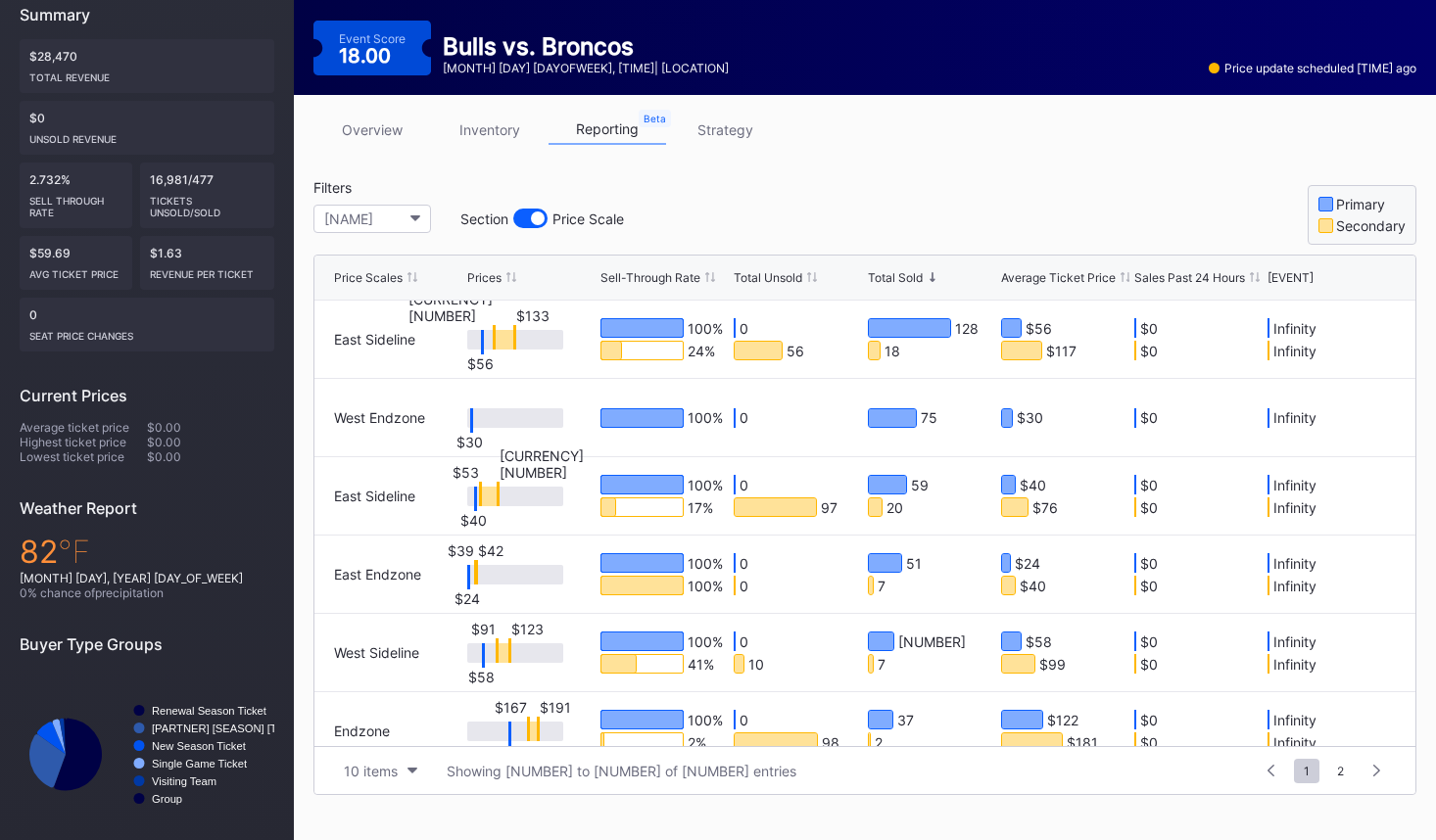 click on "Sell-Through Rate" at bounding box center [650, 277] 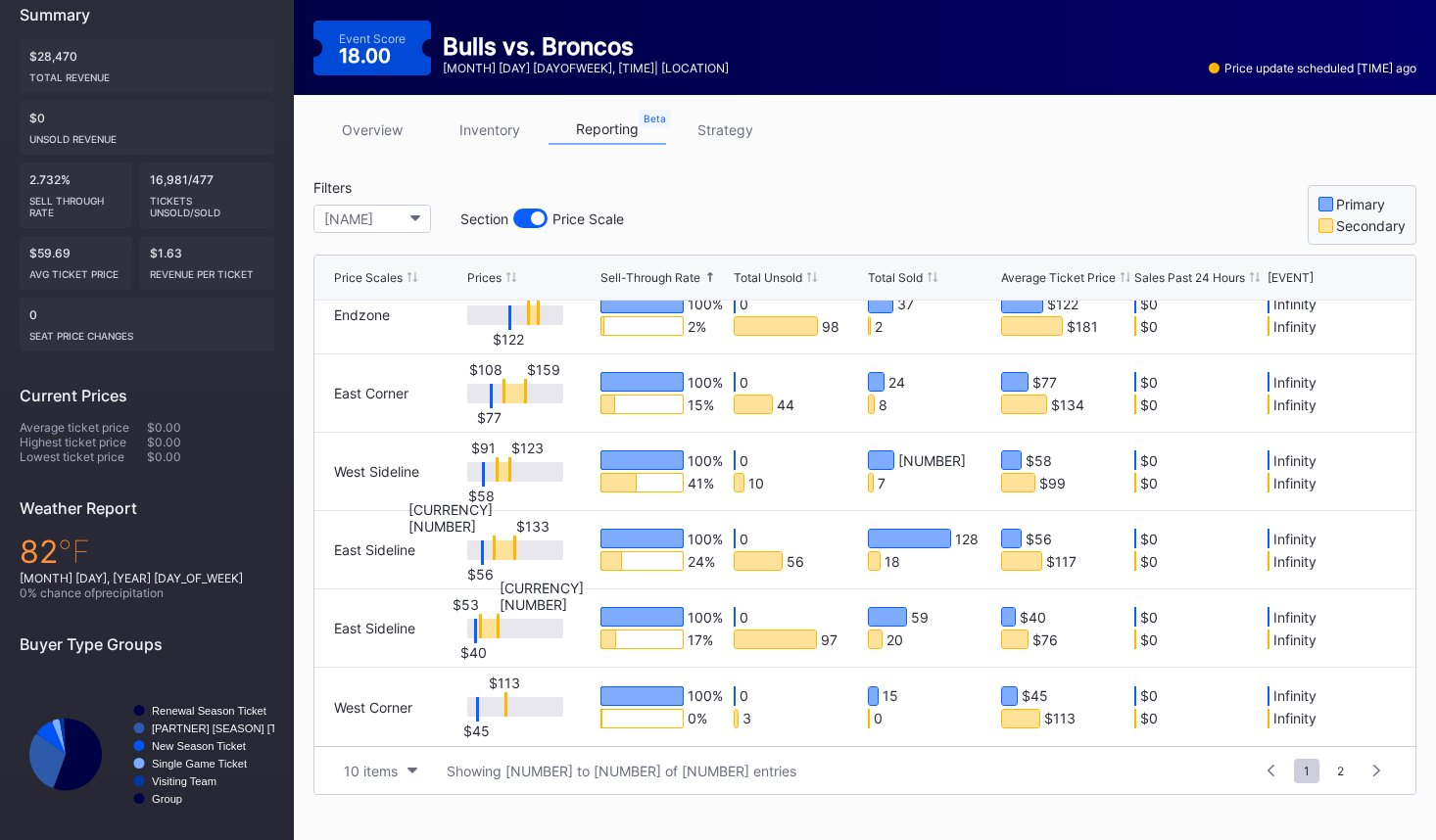 scroll, scrollTop: 0, scrollLeft: 0, axis: both 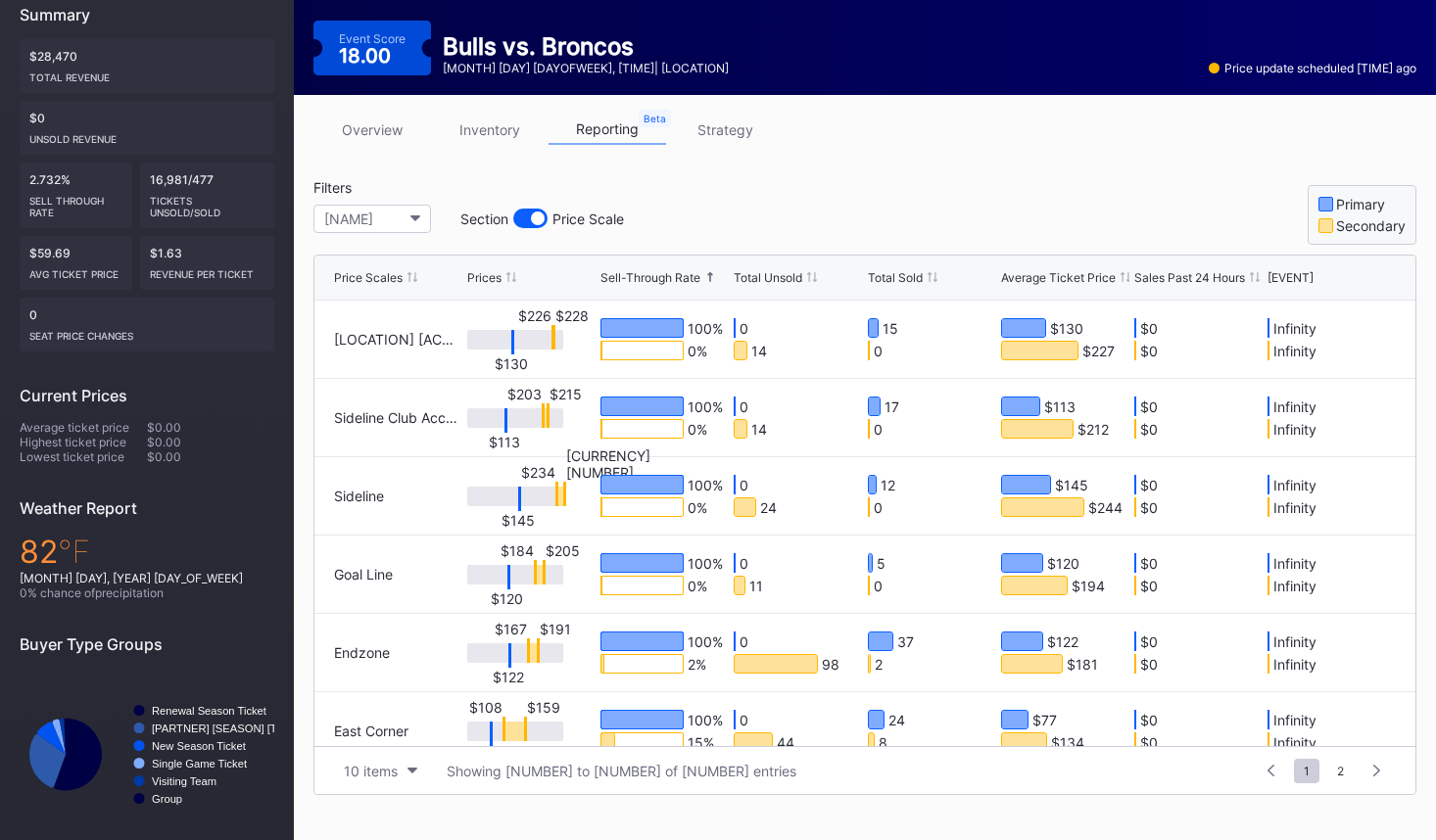 click on "Total Unsold" at bounding box center [768, 277] 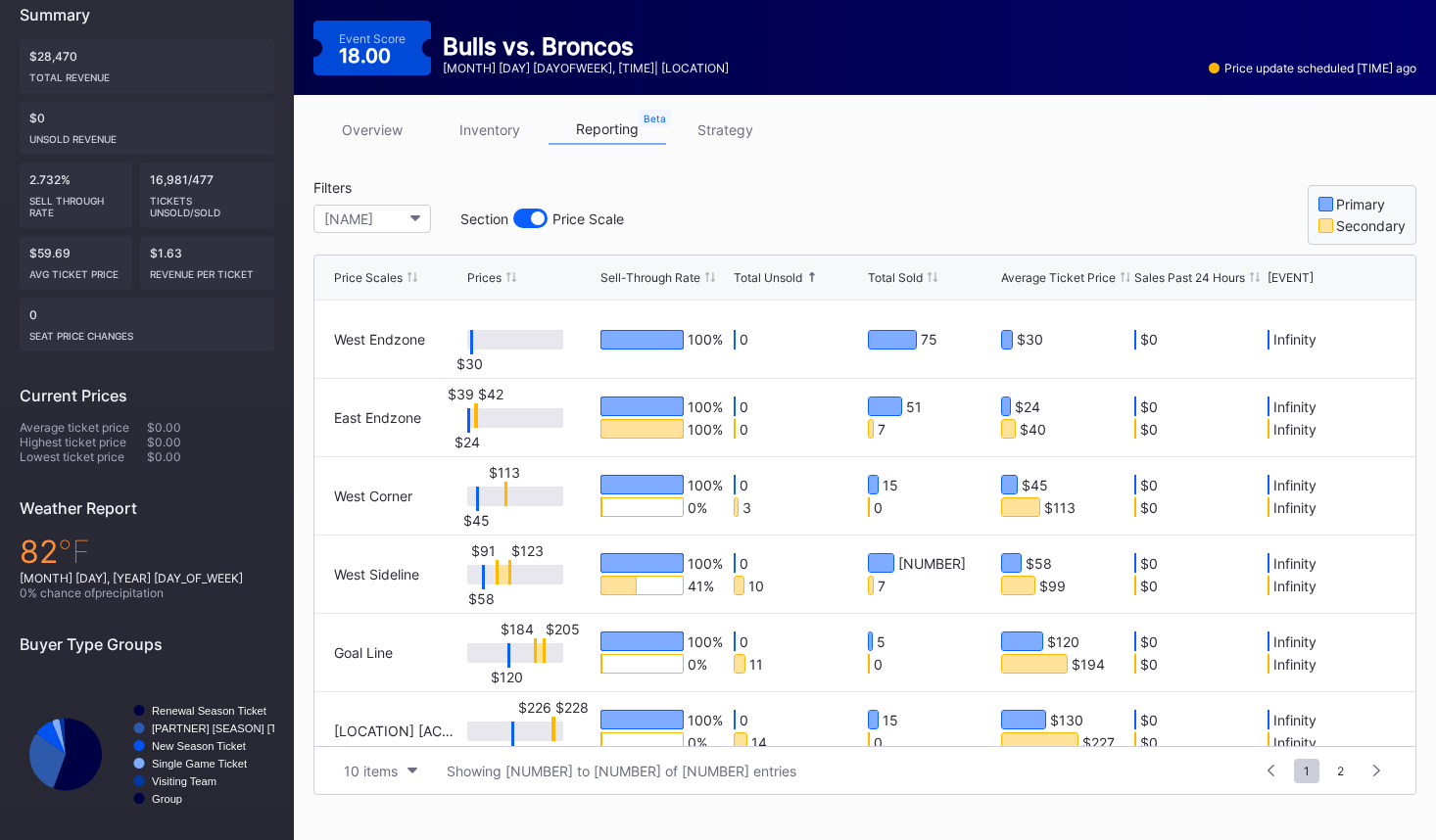 click on "Total Unsold" at bounding box center (768, 277) 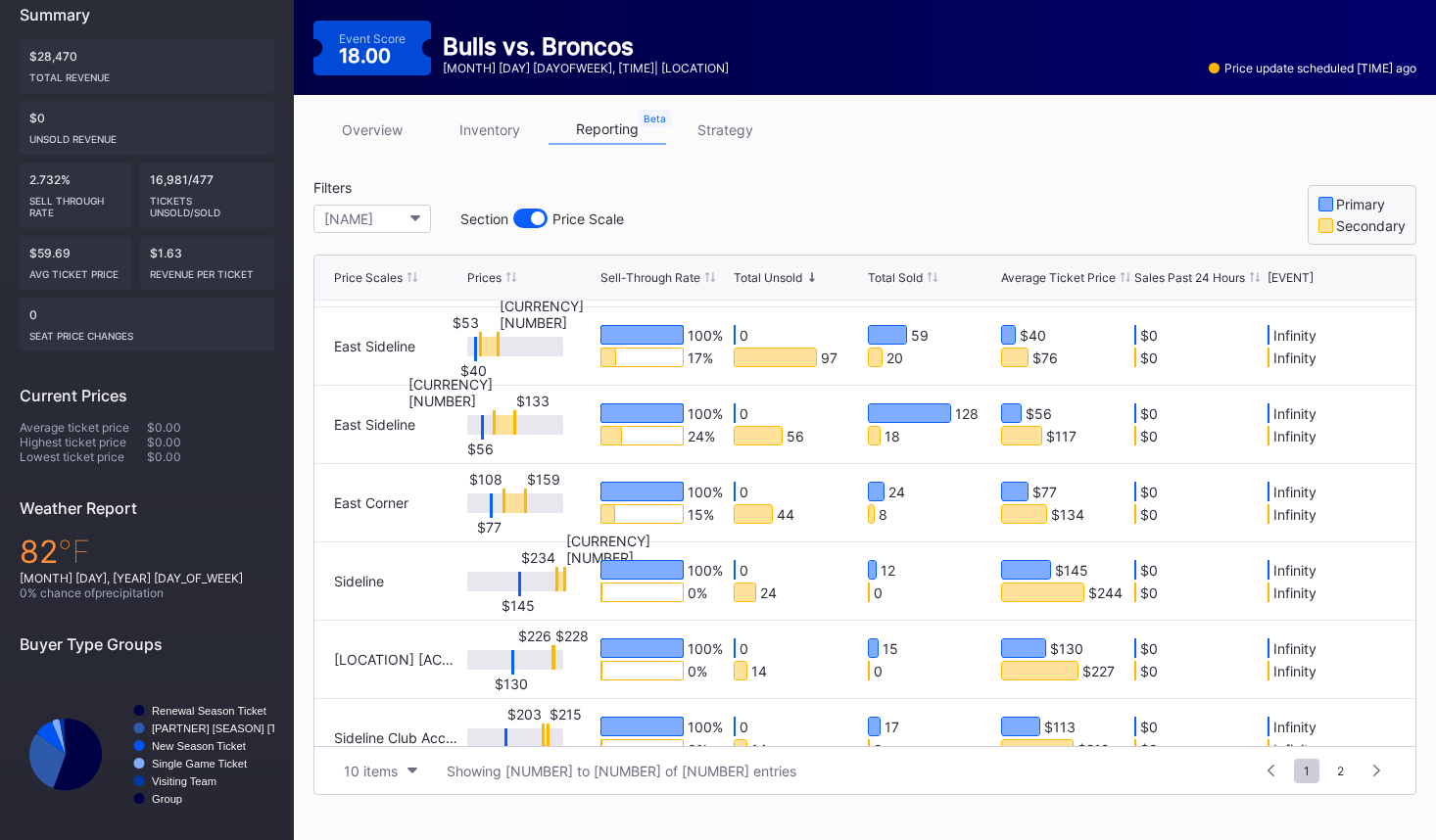 scroll, scrollTop: 0, scrollLeft: 0, axis: both 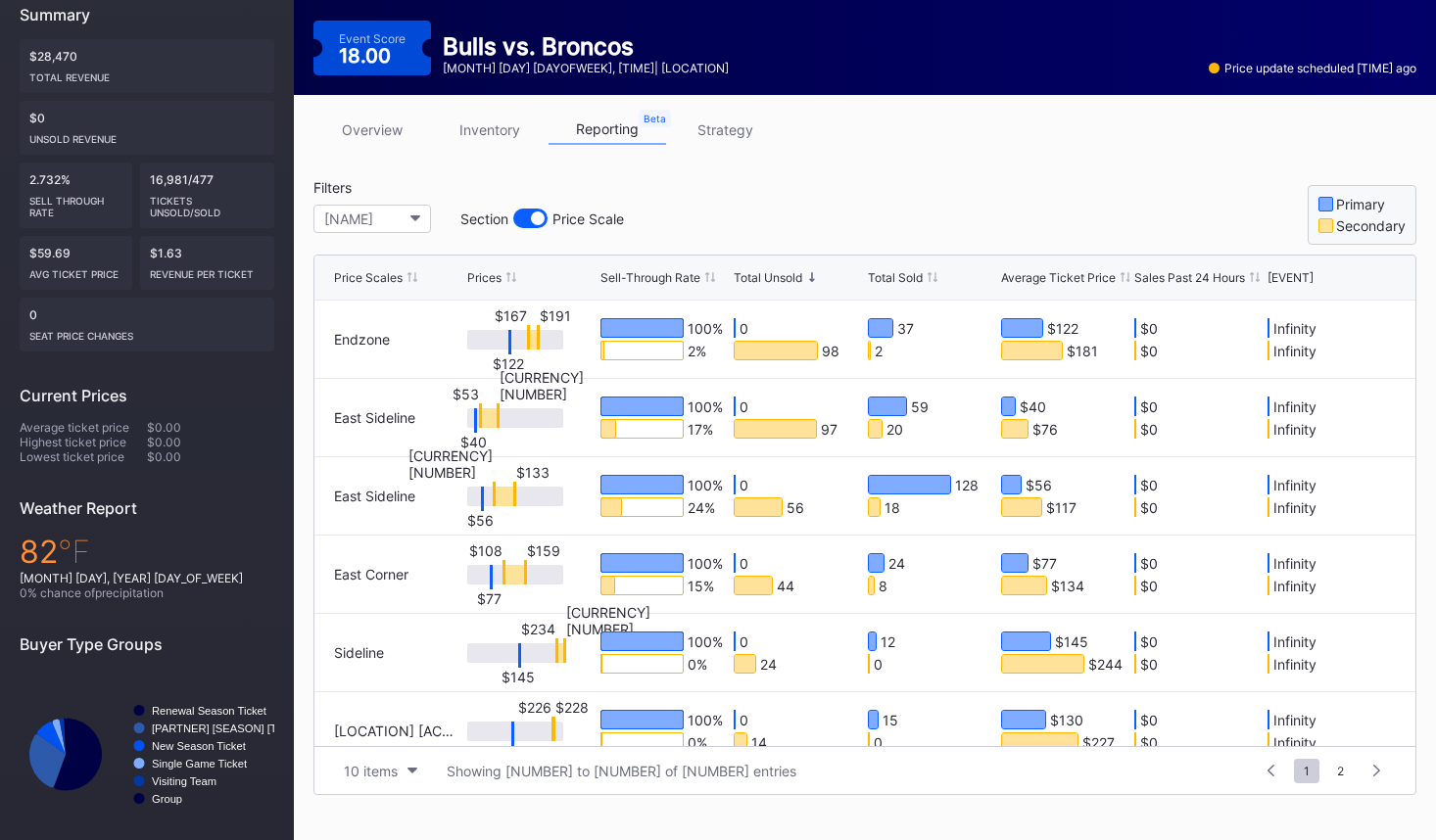 click on "Sell-Through Rate" at bounding box center [650, 277] 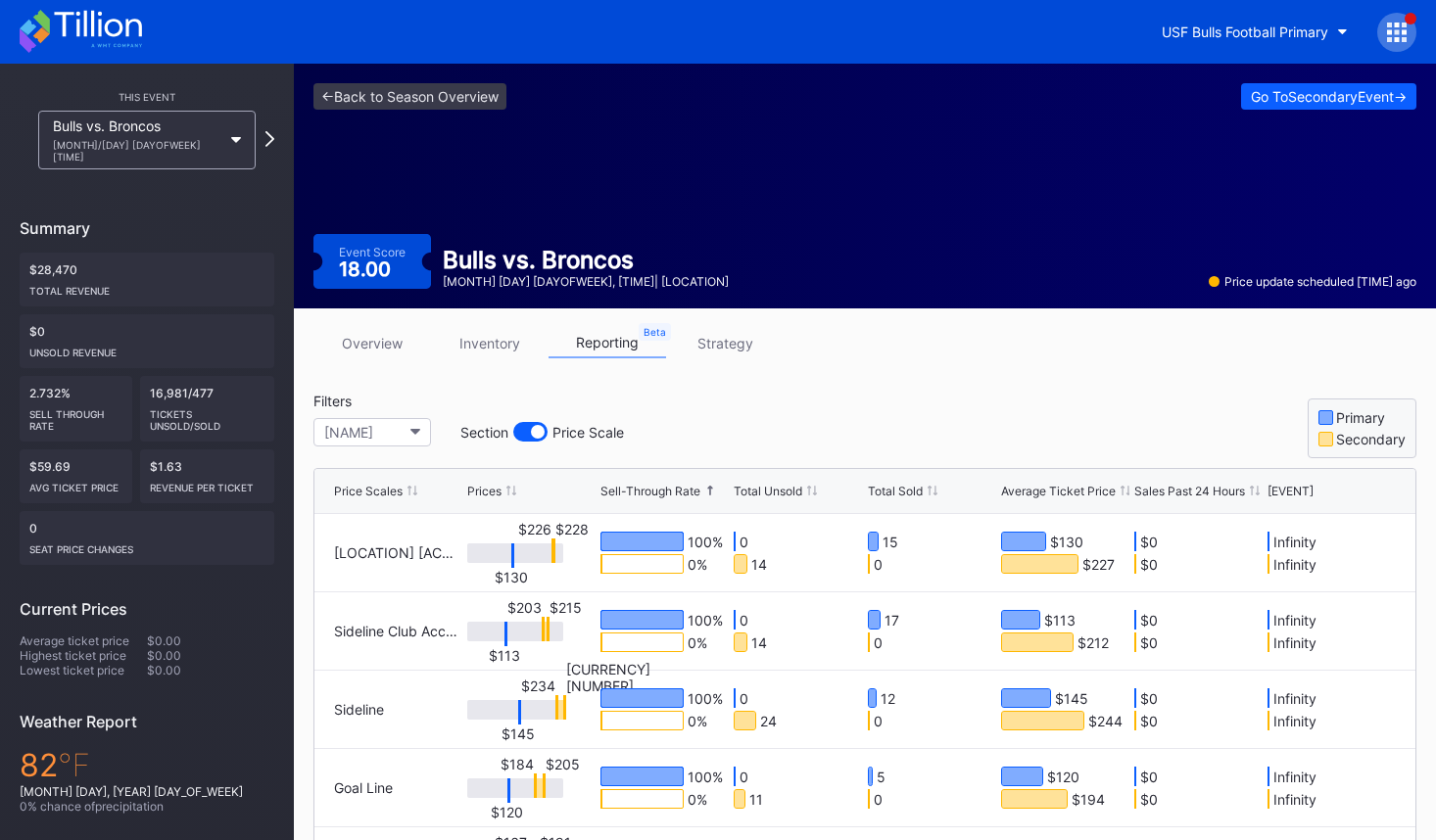 scroll, scrollTop: 0, scrollLeft: 0, axis: both 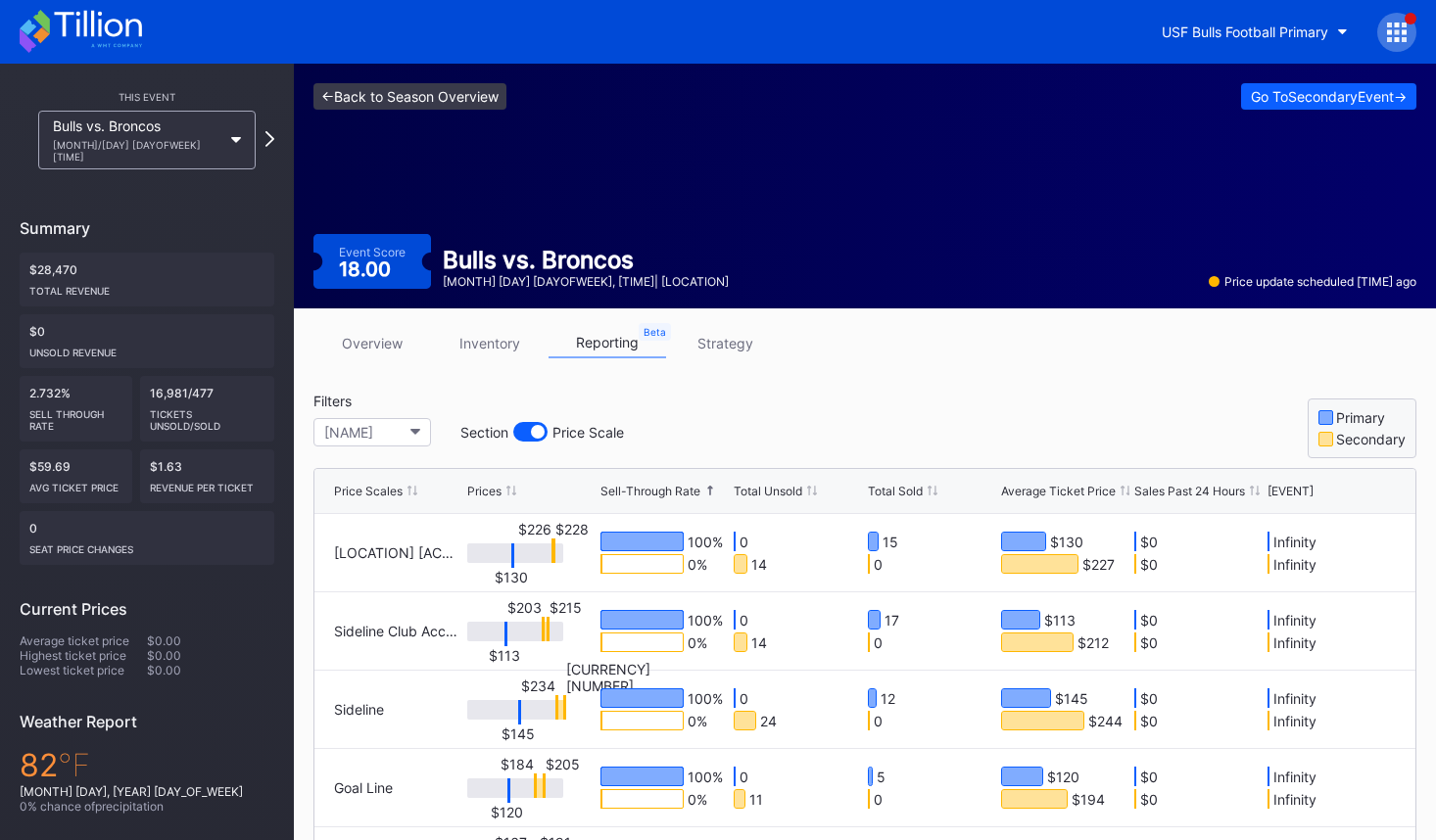 click on "<- Back to Season Overview" at bounding box center (409, 96) 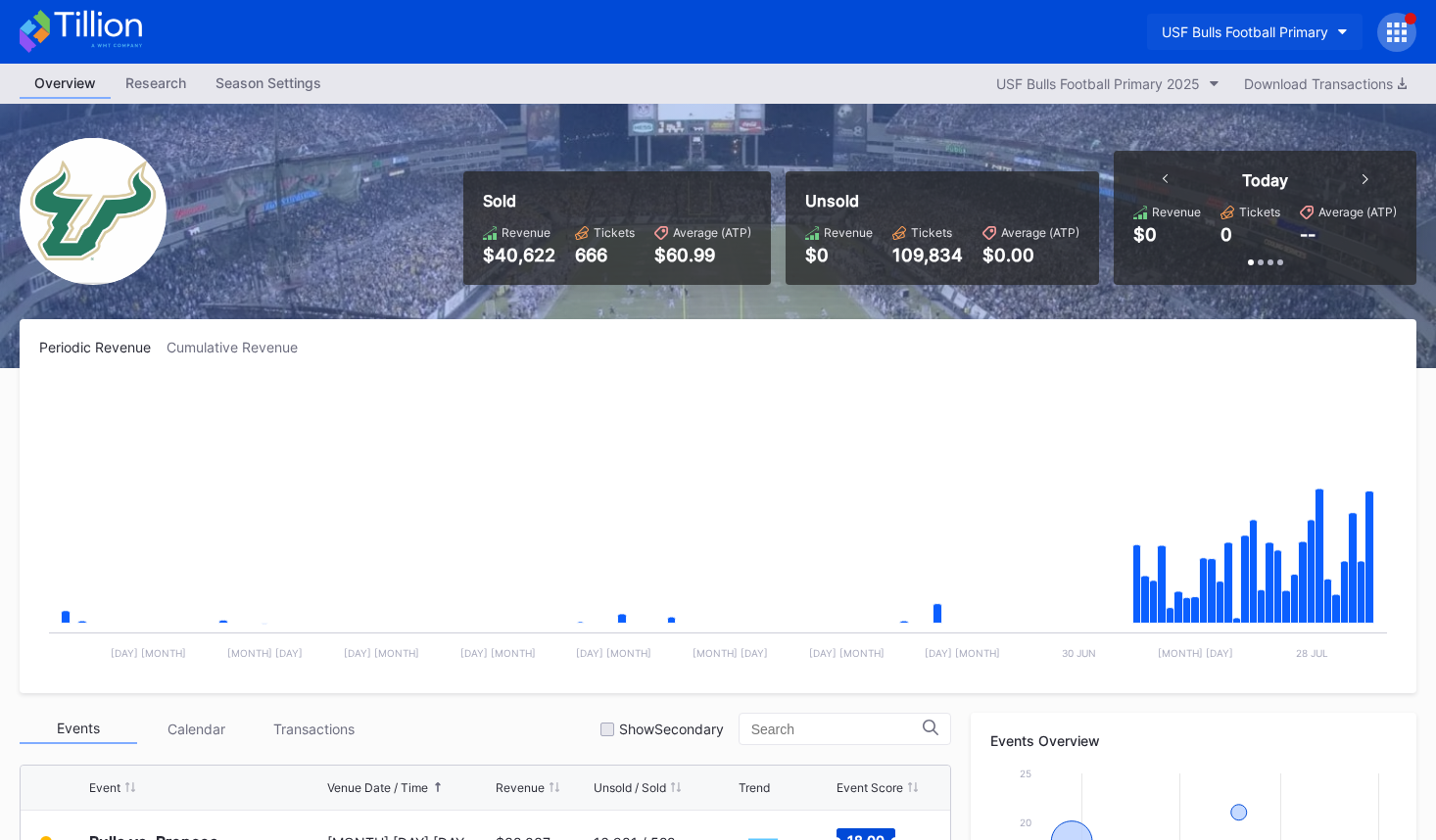 click on "USF Bulls Football Primary" at bounding box center (1245, 31) 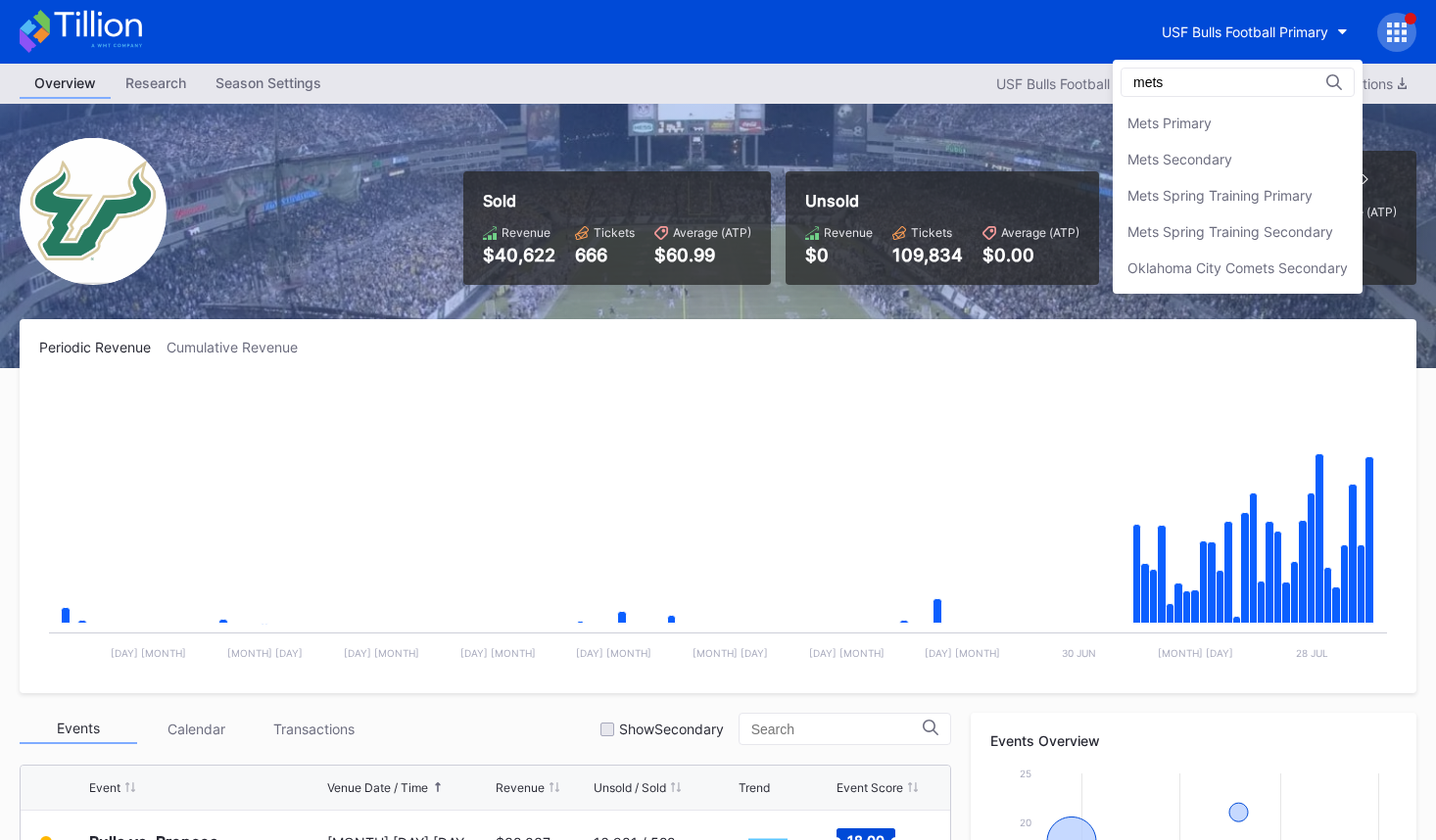 scroll, scrollTop: 0, scrollLeft: 0, axis: both 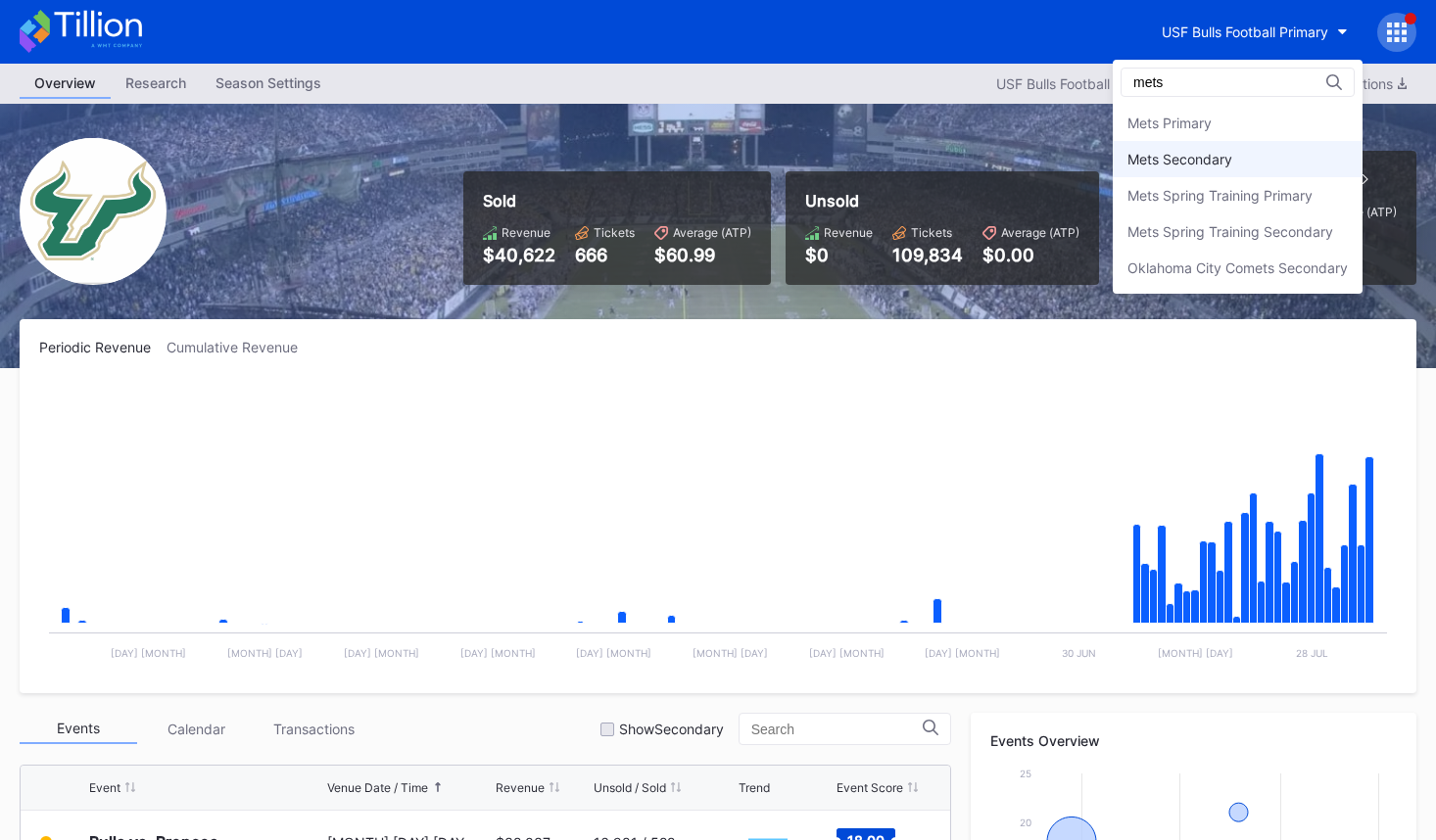 type on "mets" 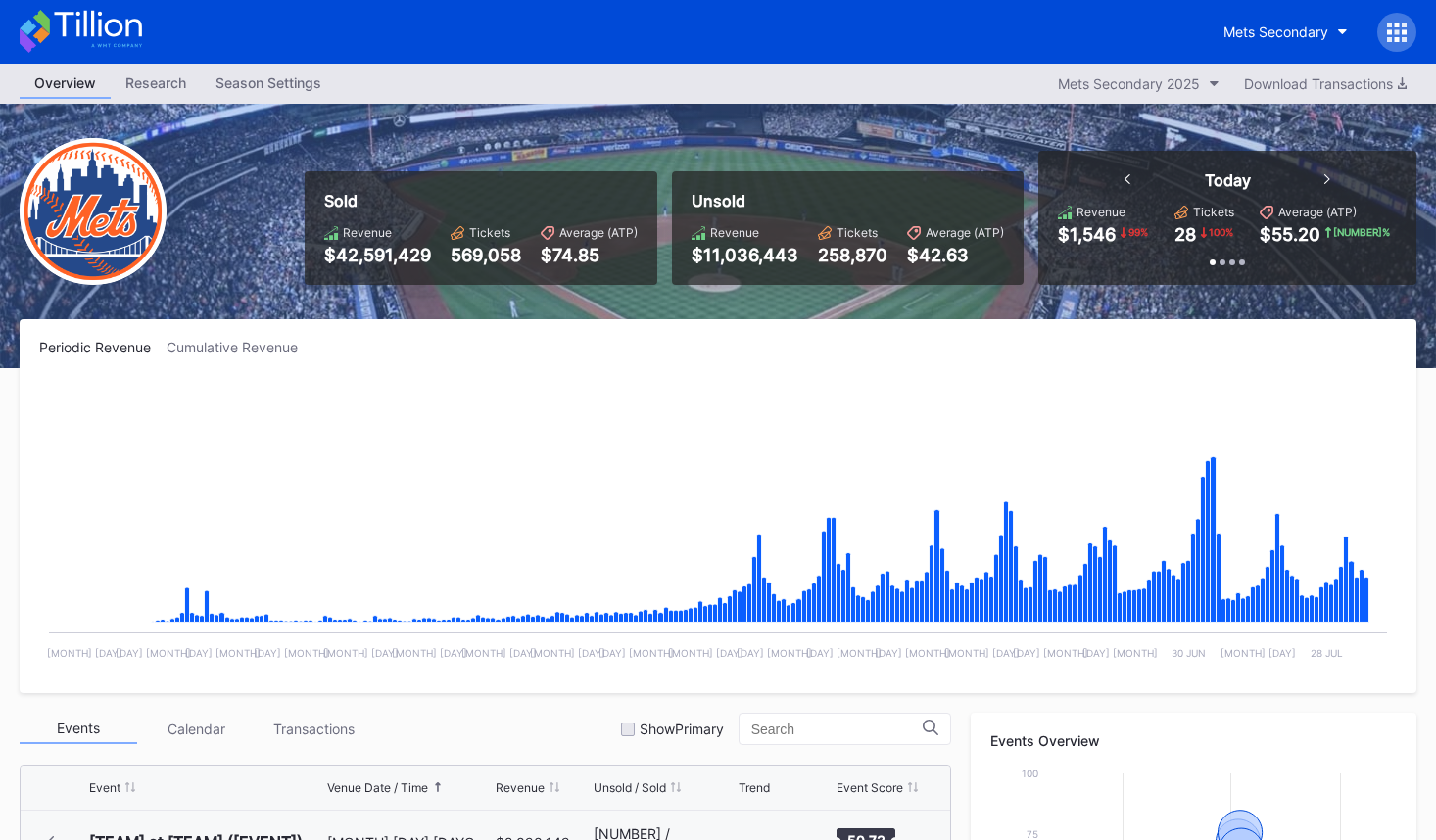 scroll, scrollTop: 3691, scrollLeft: 0, axis: vertical 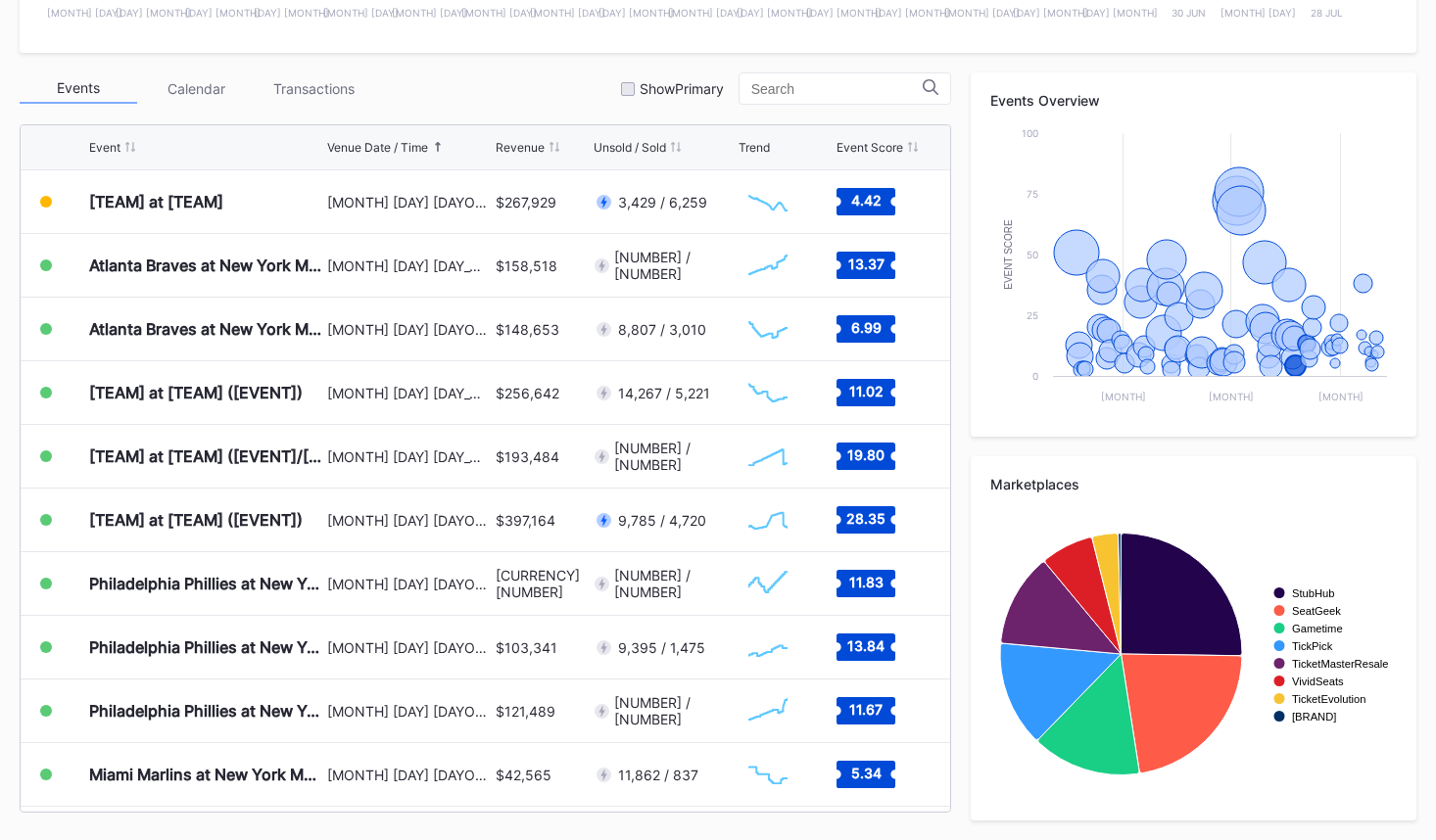 click on "Transactions" at bounding box center [313, 88] 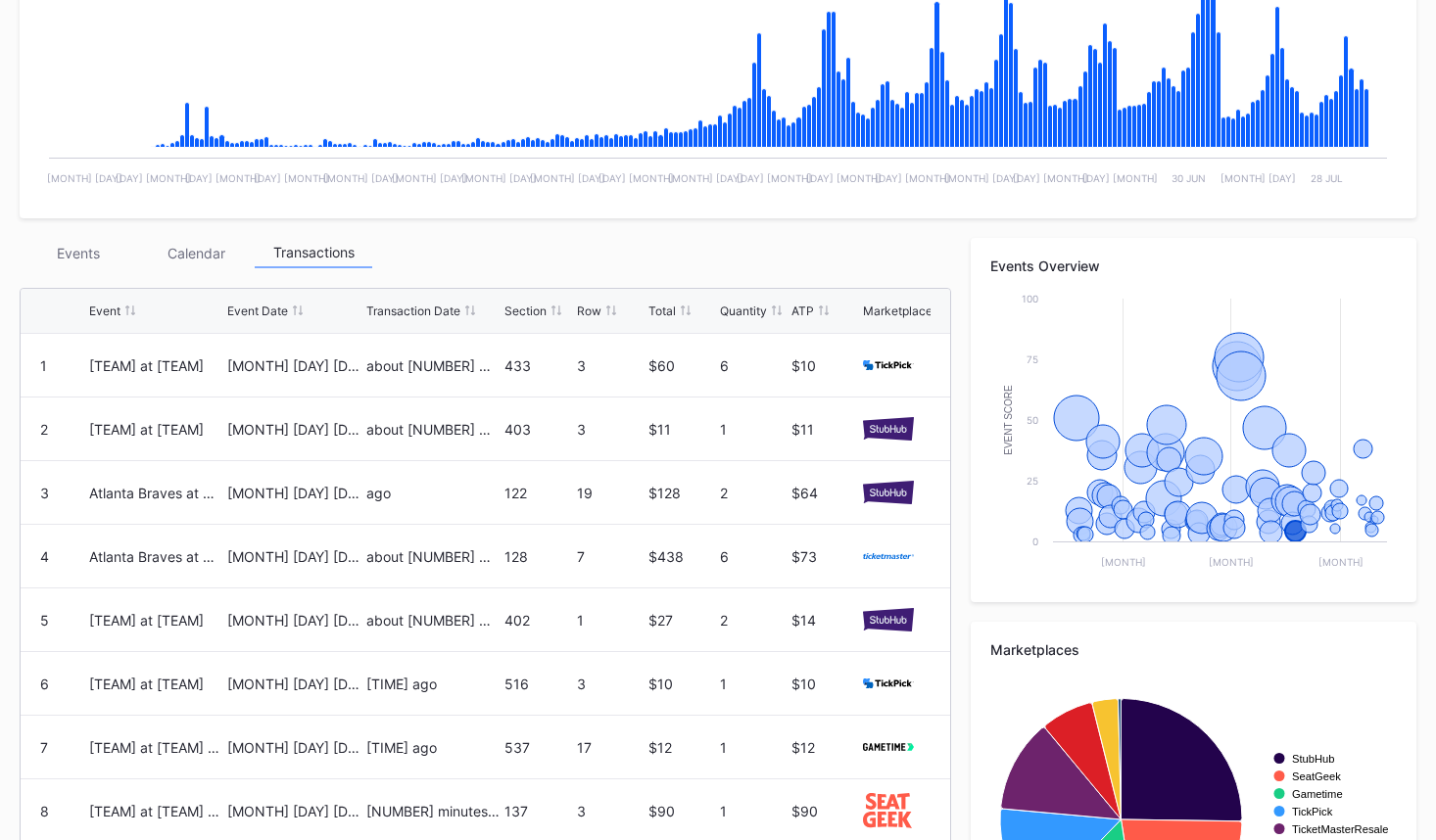 scroll, scrollTop: 0, scrollLeft: 0, axis: both 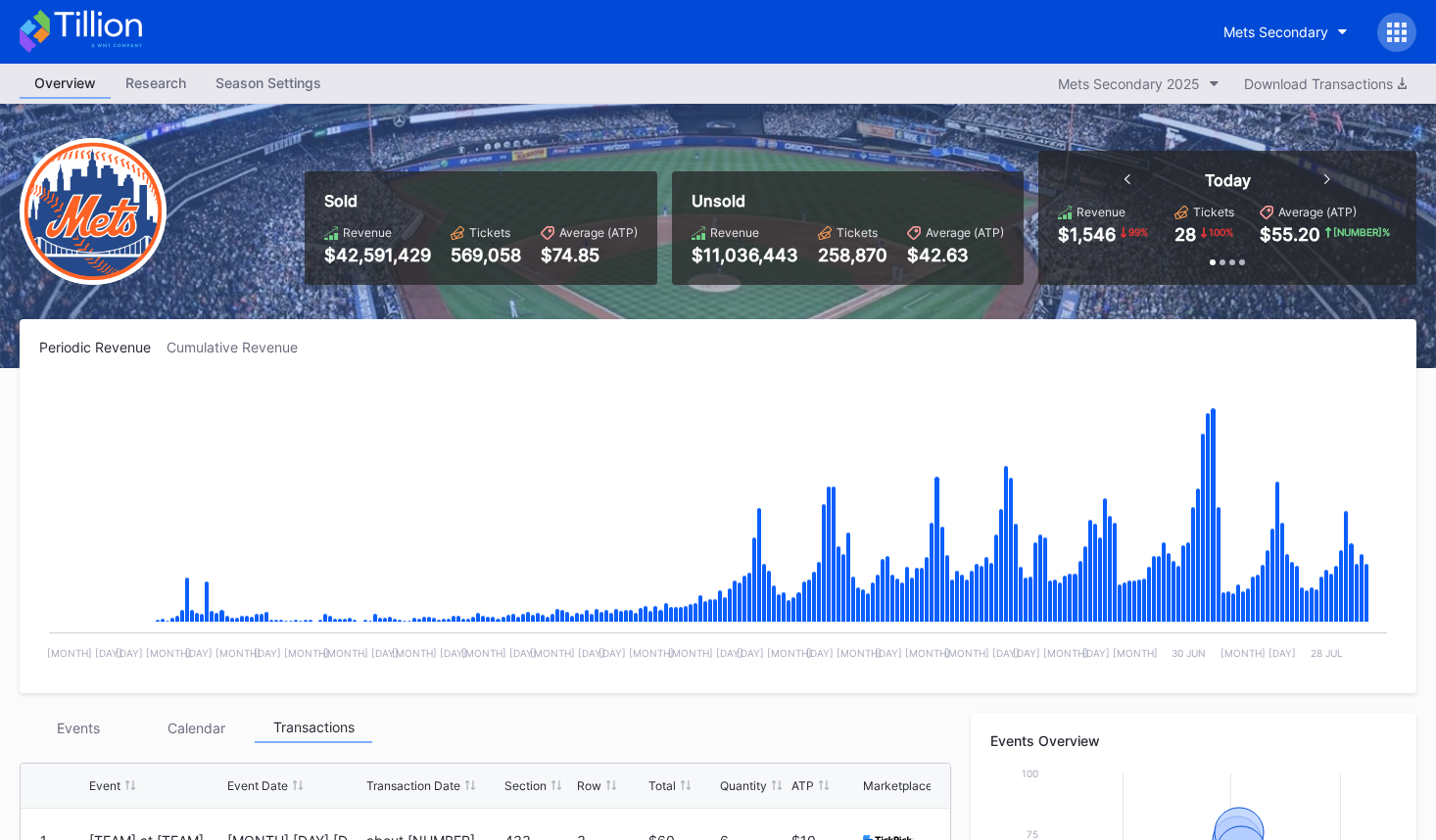 click on "Periodic Revenue" at bounding box center (103, 347) 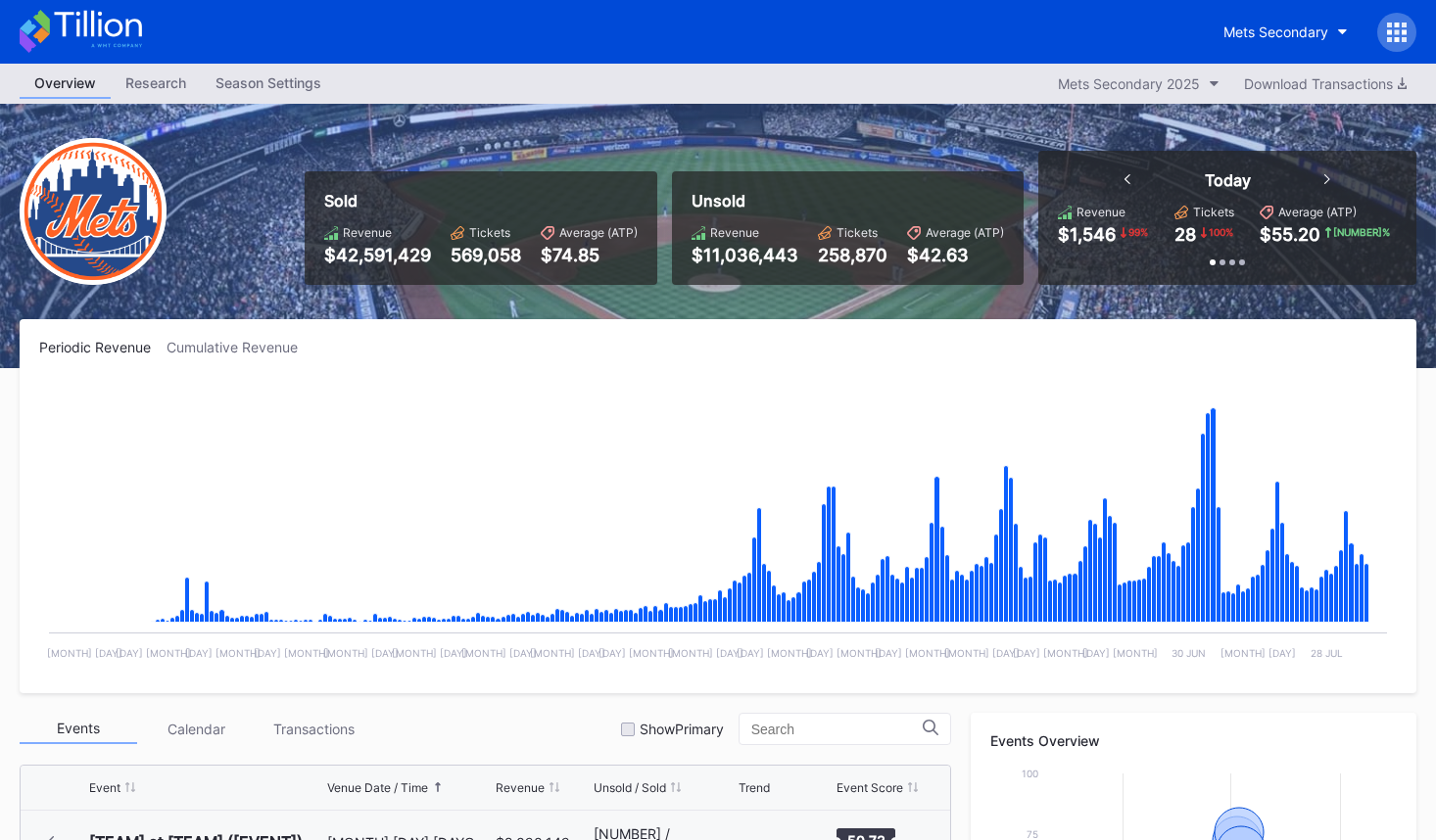 scroll, scrollTop: 3691, scrollLeft: 0, axis: vertical 